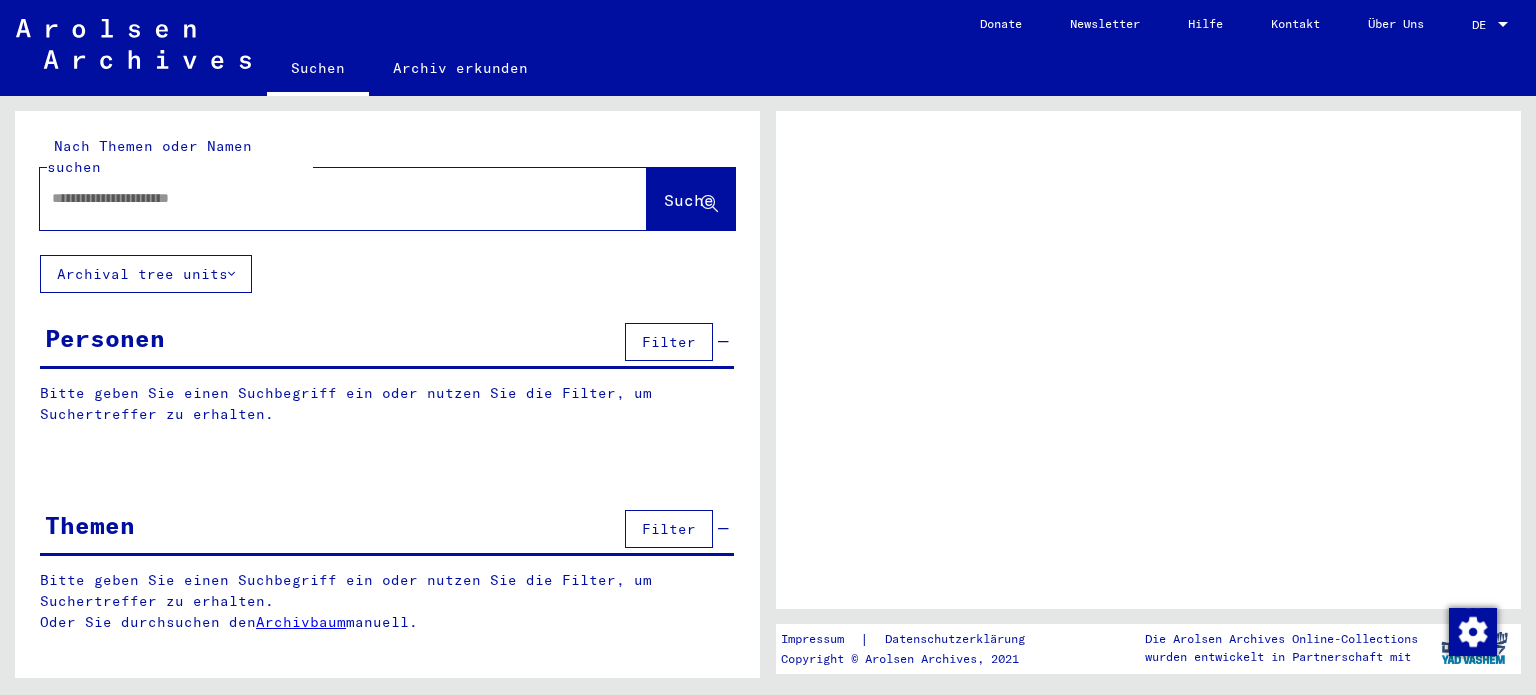 scroll, scrollTop: 0, scrollLeft: 0, axis: both 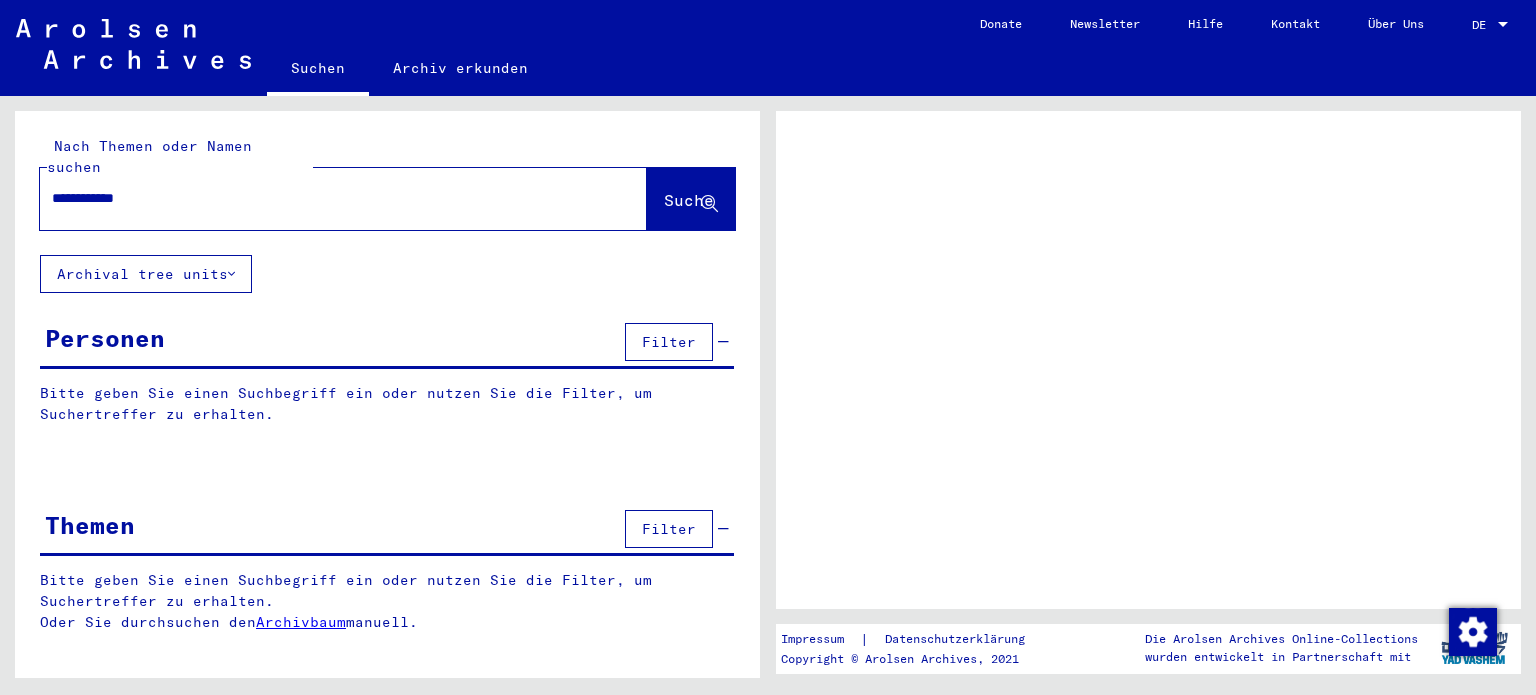 type on "**********" 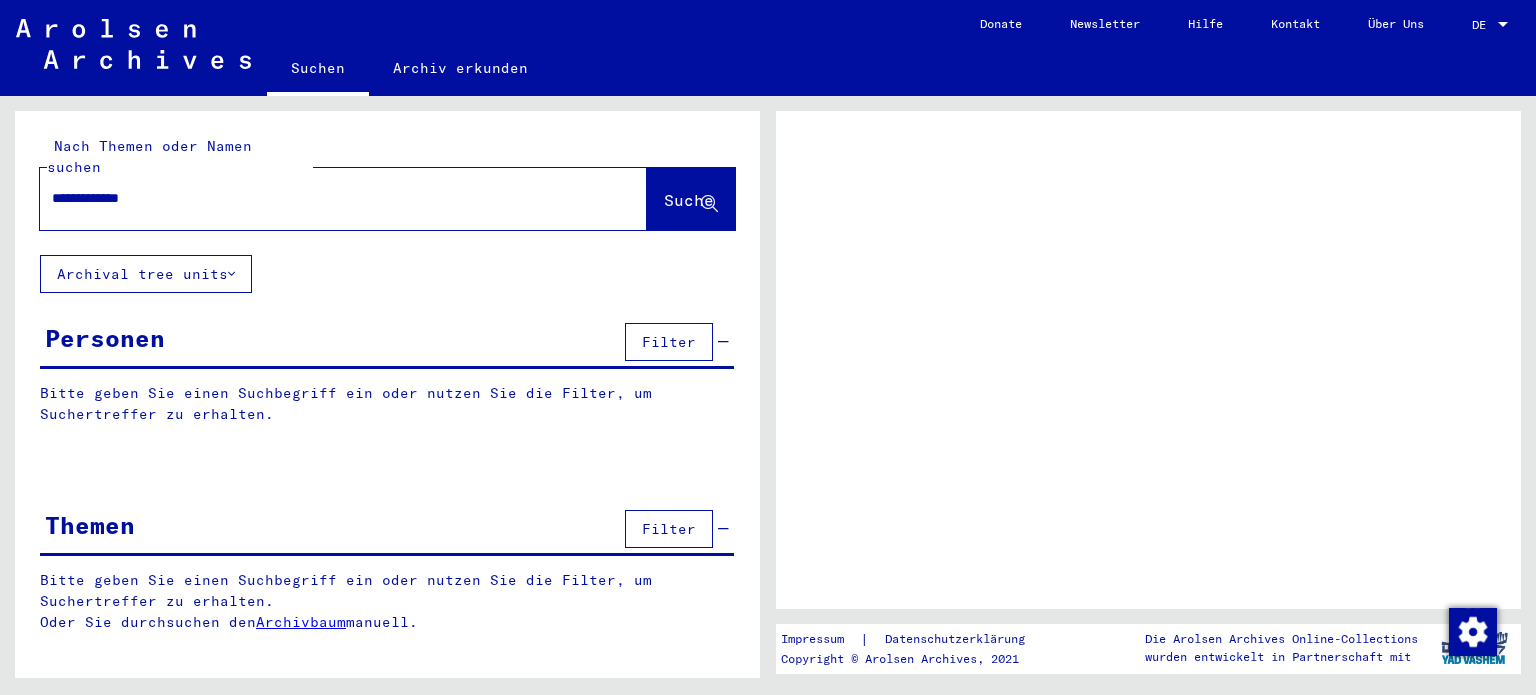 click on "**********" at bounding box center (325, 198) 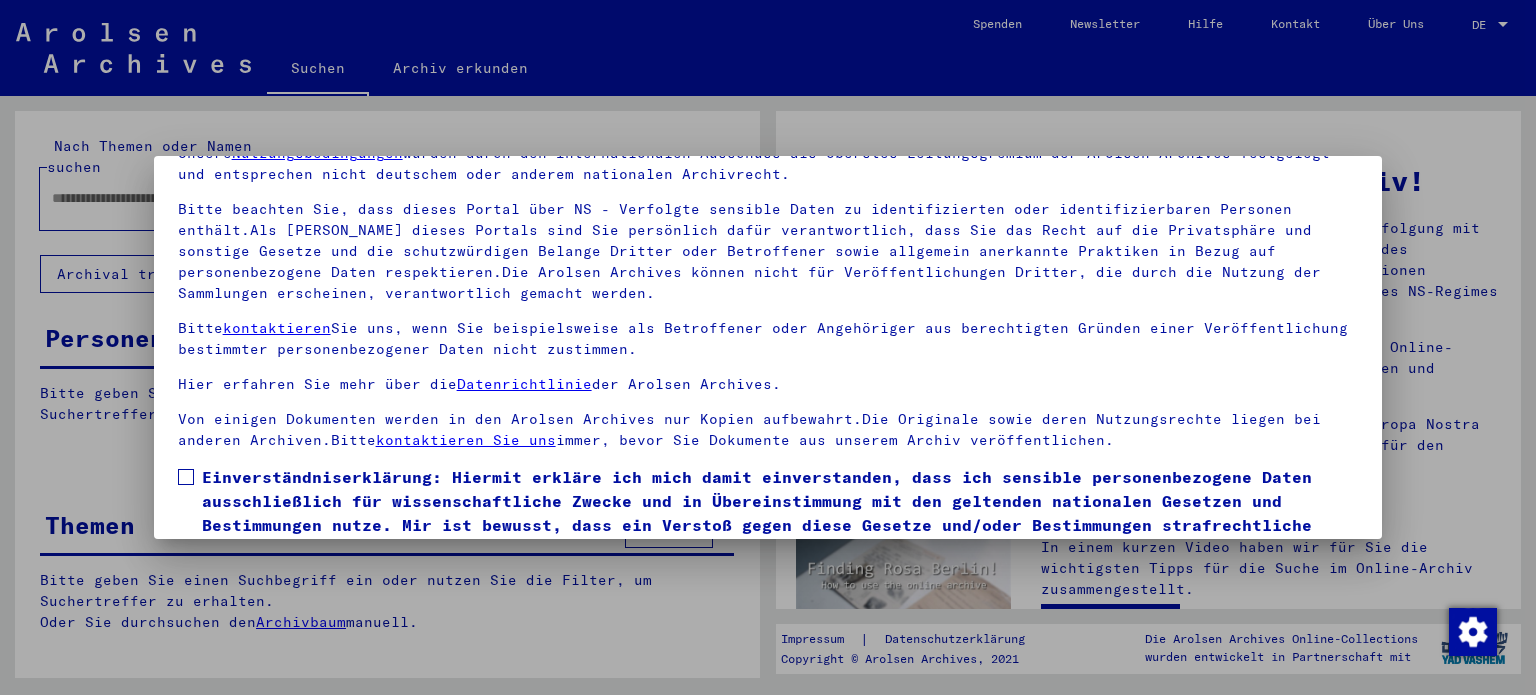 scroll, scrollTop: 169, scrollLeft: 0, axis: vertical 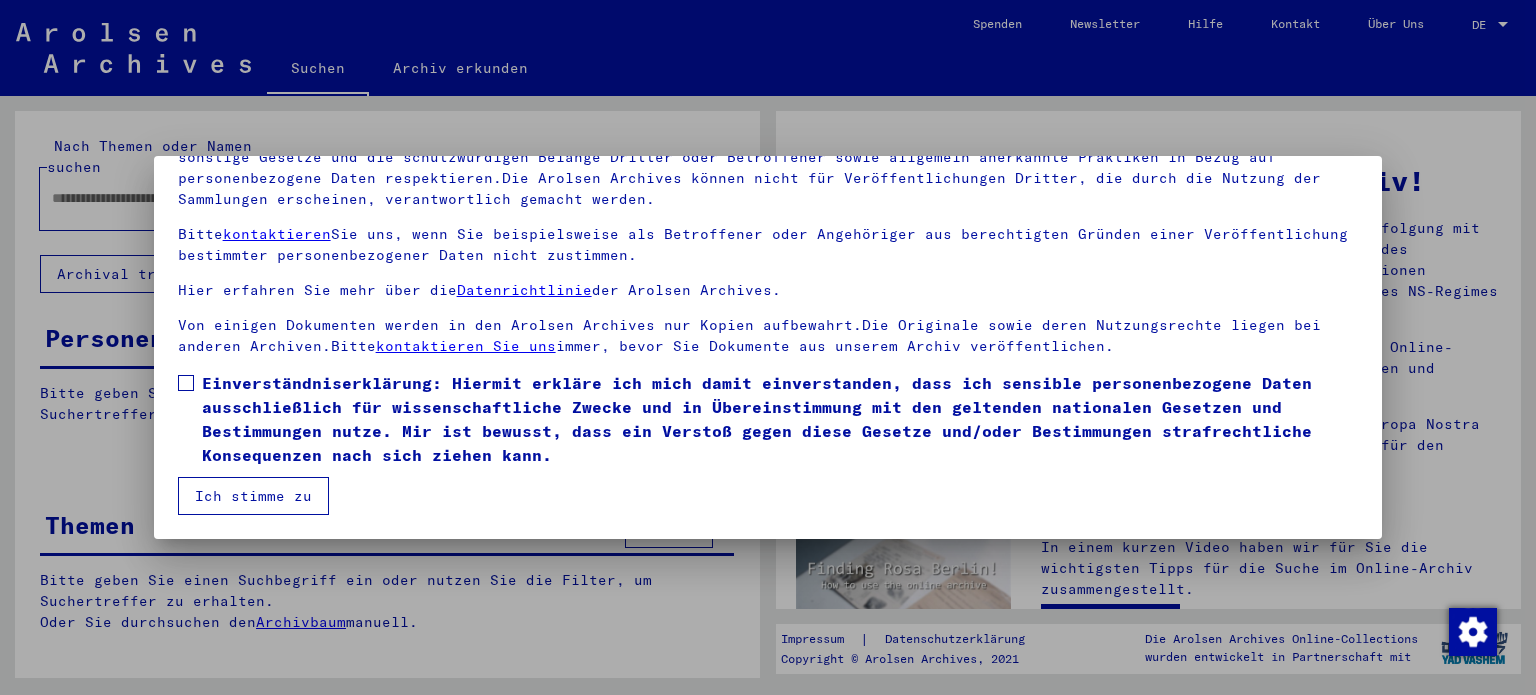 click on "Unsere  Nutzungsbedingungen  wurden durch den Internationalen Ausschuss als oberstes Leitungsgremium der Arolsen Archives festgelegt und entsprechen nicht deutschem oder anderem nationalen Archivrecht. Bitte beachten Sie, dass dieses Portal über NS - Verfolgte sensible Daten zu identifizierten oder identifizierbaren Personen enthält.Als [PERSON_NAME] dieses Portals sind Sie persönlich dafür verantwortlich, dass Sie das Recht auf die Privatsphäre und sonstige Gesetze und die schutzwürdigen Belange Dritter oder Betroffener sowie allgemein anerkannte Praktiken in Bezug auf personenbezogene Daten respektieren.Die Arolsen Archives können nicht für Veröffentlichungen Dritter, die durch die Nutzung der Sammlungen erscheinen, verantwortlich gemacht werden. Bitte  kontaktieren  Sie uns, wenn Sie beispielsweise als Betroffener oder Angehöriger aus berechtigten Gründen einer Veröffentlichung bestimmter personenbezogener Daten nicht zustimmen. Hier erfahren Sie mehr über die  Datenrichtlinie  der Arolsen Archives." at bounding box center [768, 289] 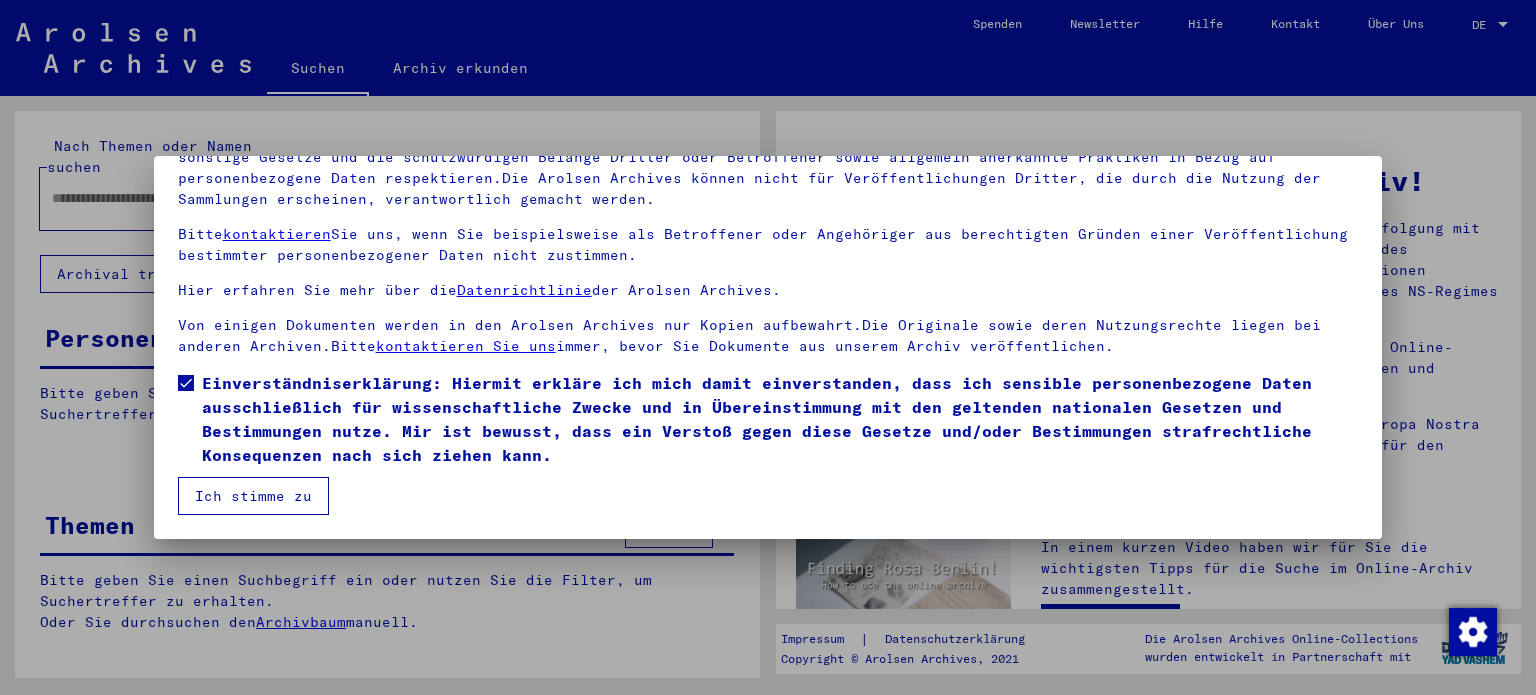 click on "Ich stimme zu" at bounding box center [253, 496] 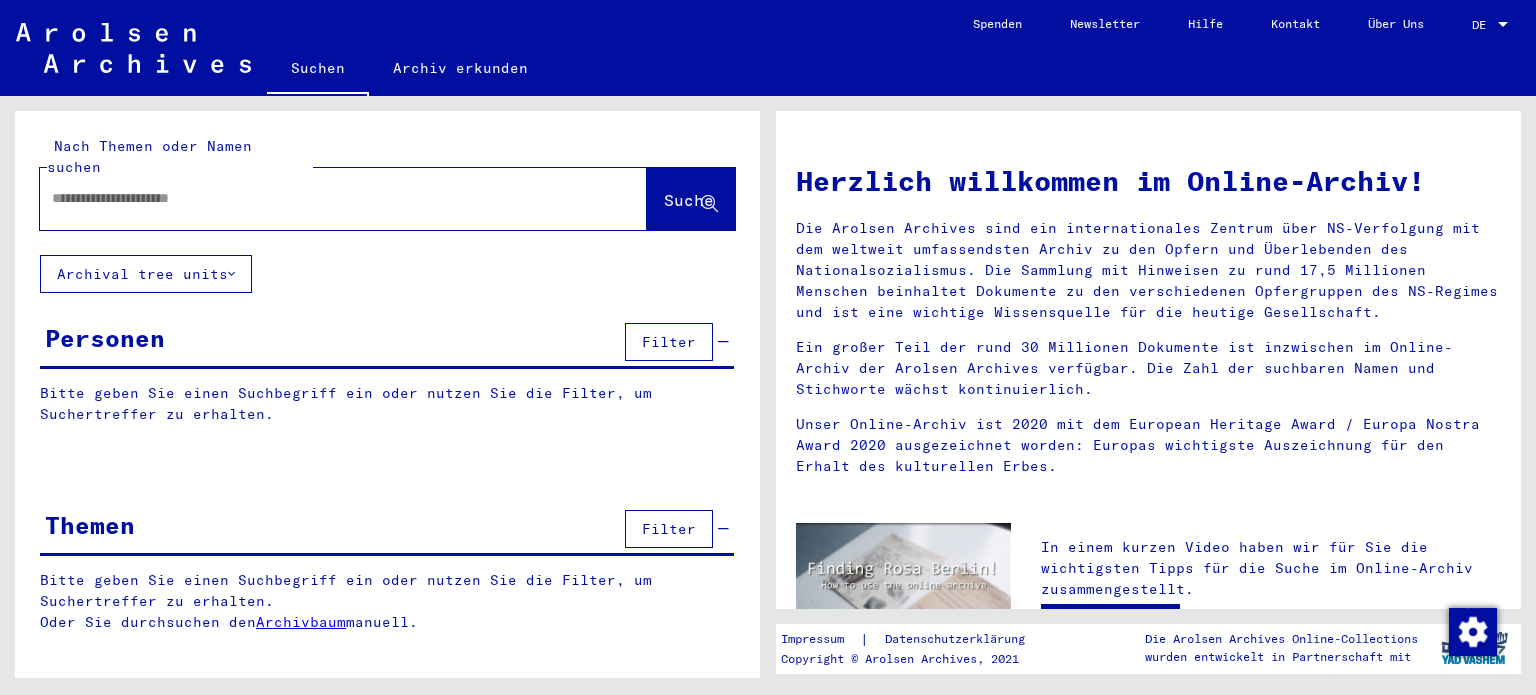 click at bounding box center [319, 198] 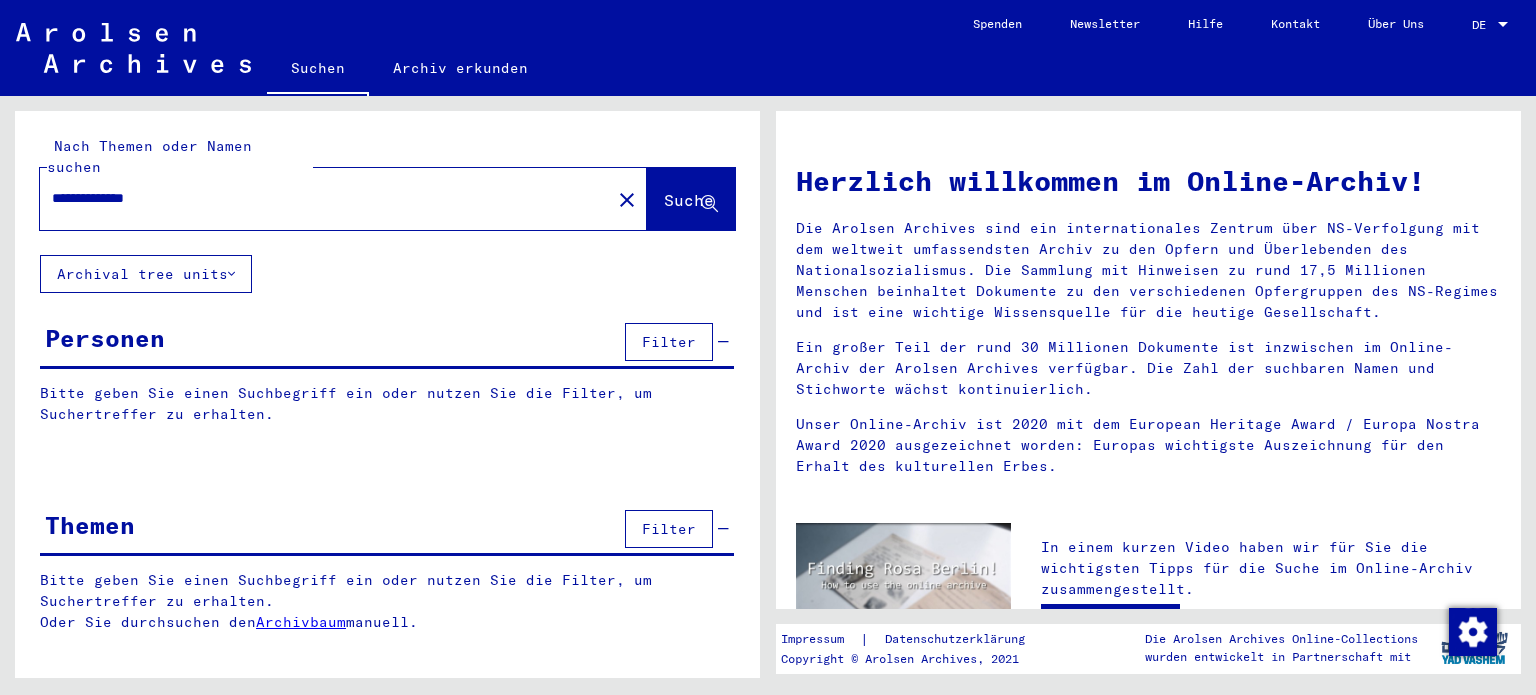type on "**********" 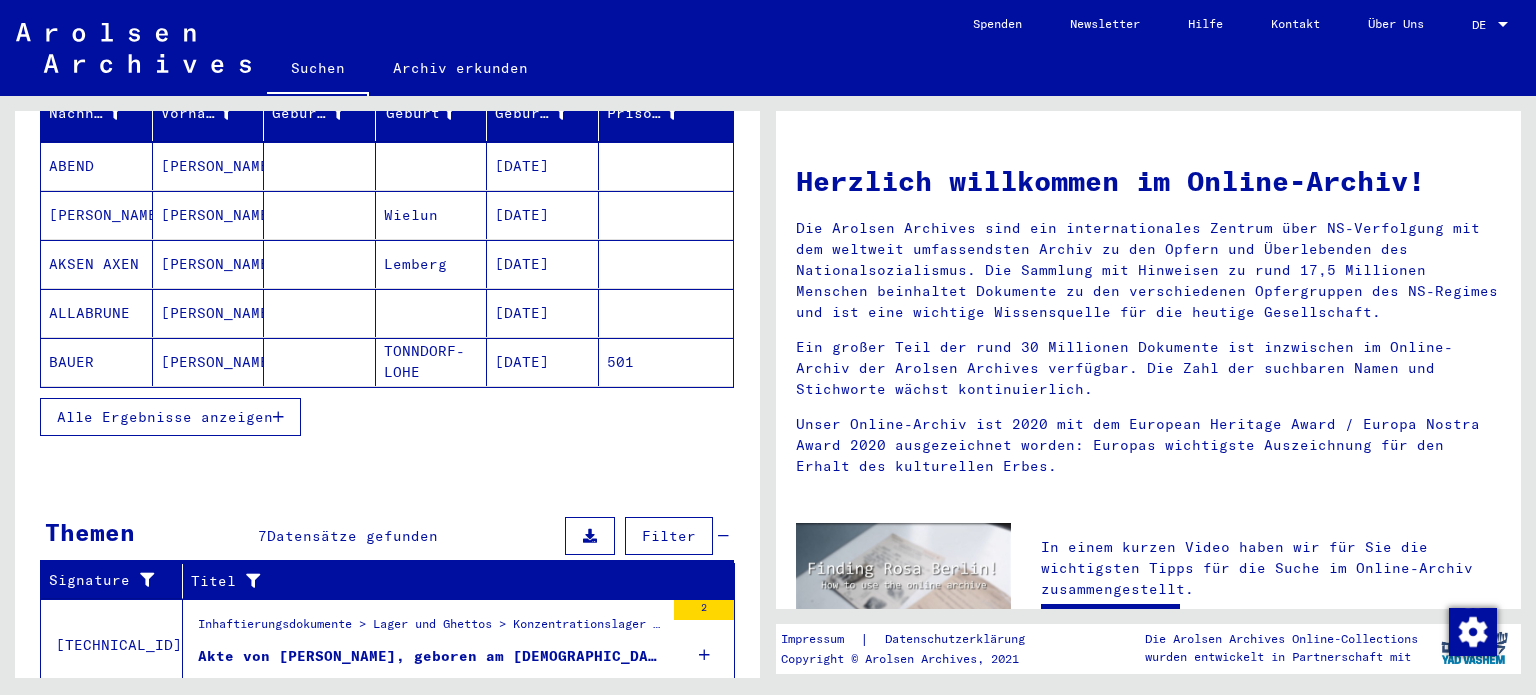scroll, scrollTop: 300, scrollLeft: 0, axis: vertical 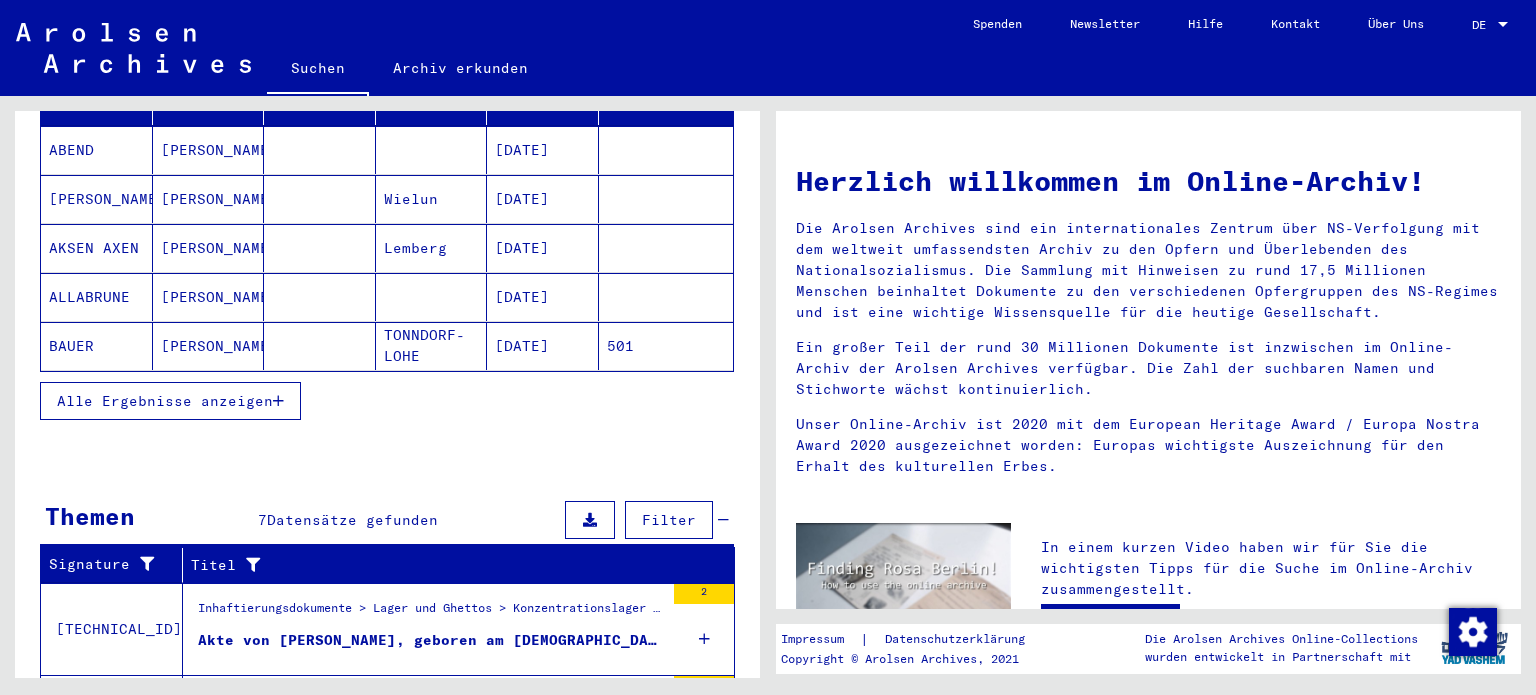 click on "Alle Ergebnisse anzeigen" at bounding box center (165, 401) 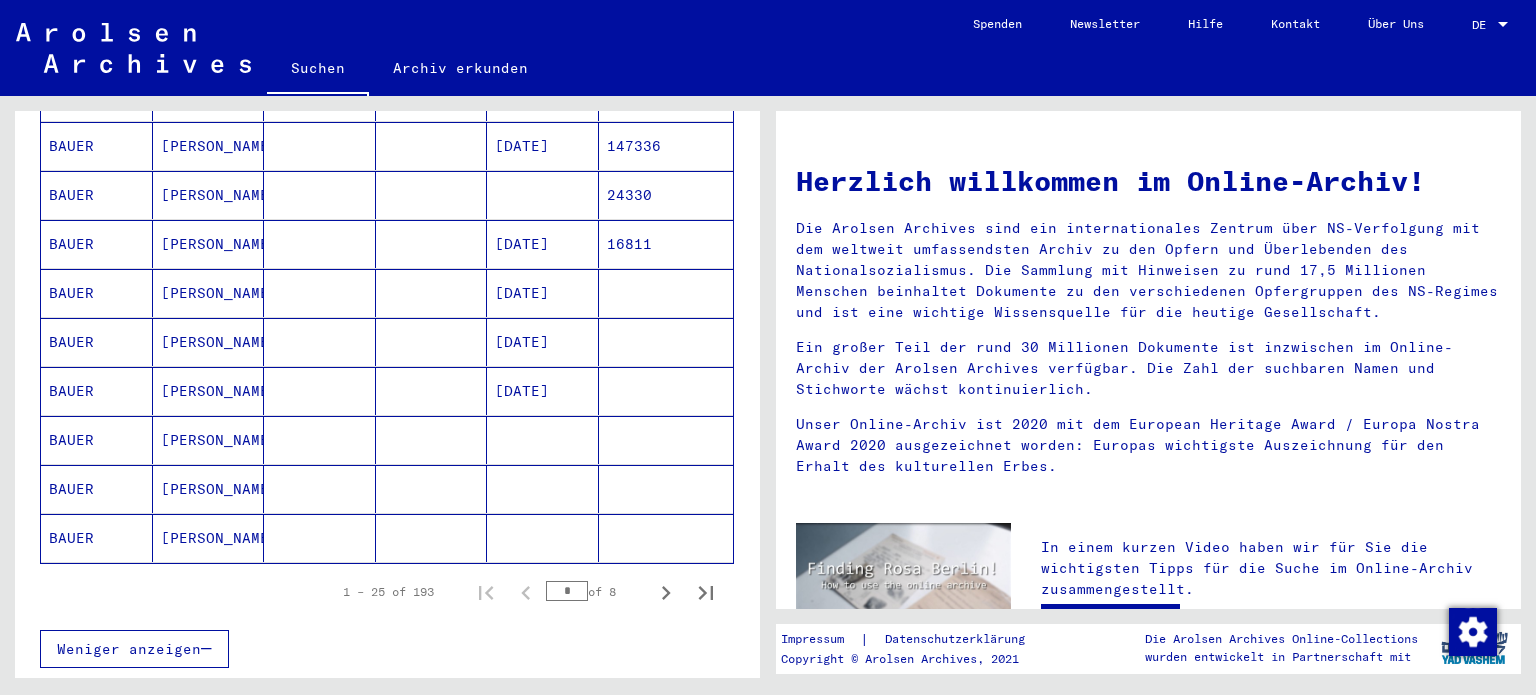 scroll, scrollTop: 1200, scrollLeft: 0, axis: vertical 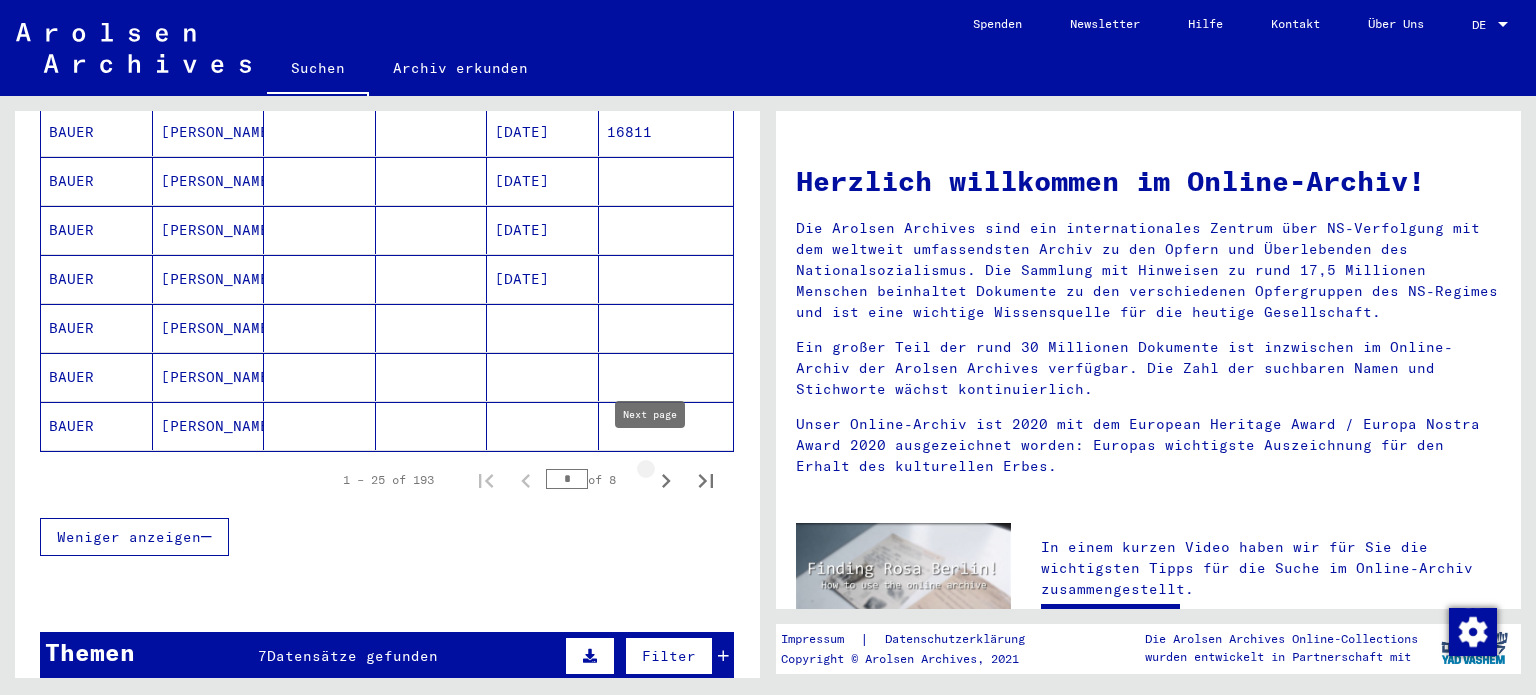 click 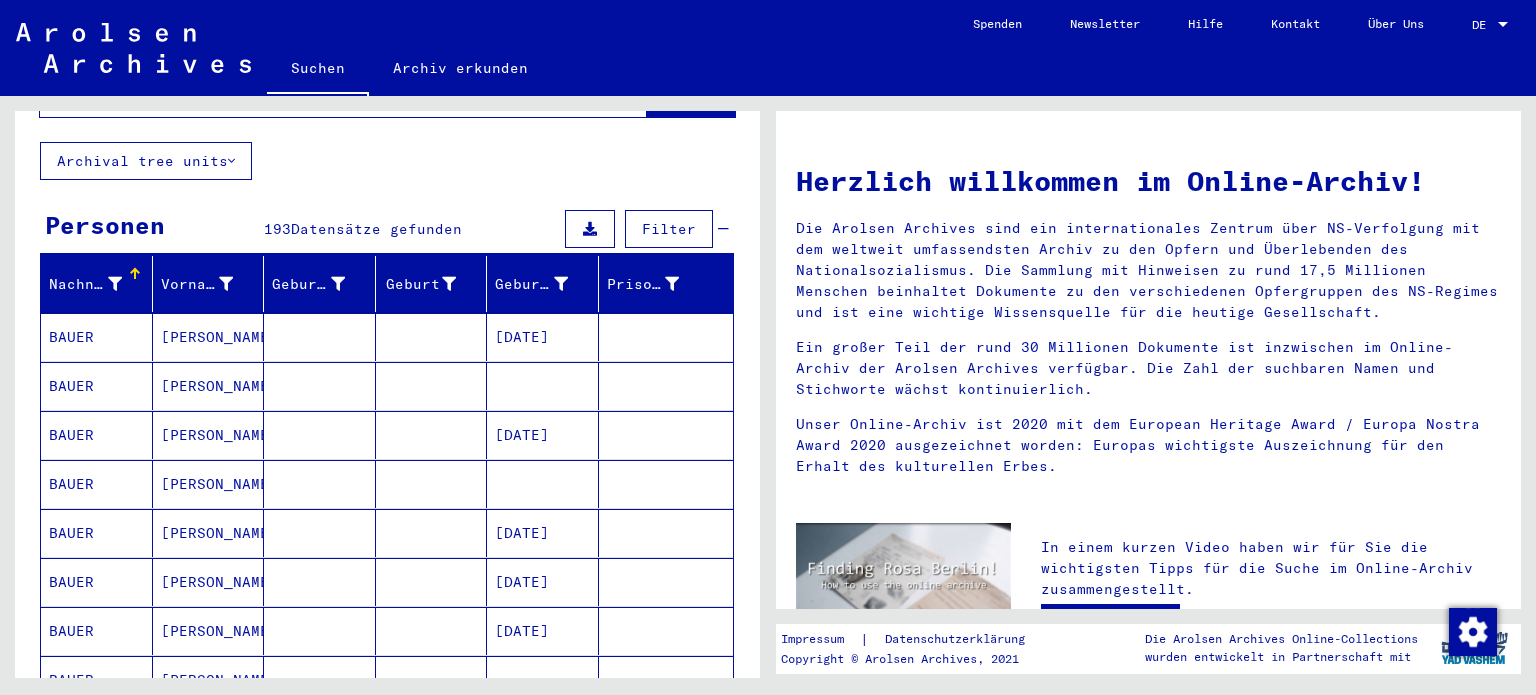 scroll, scrollTop: 100, scrollLeft: 0, axis: vertical 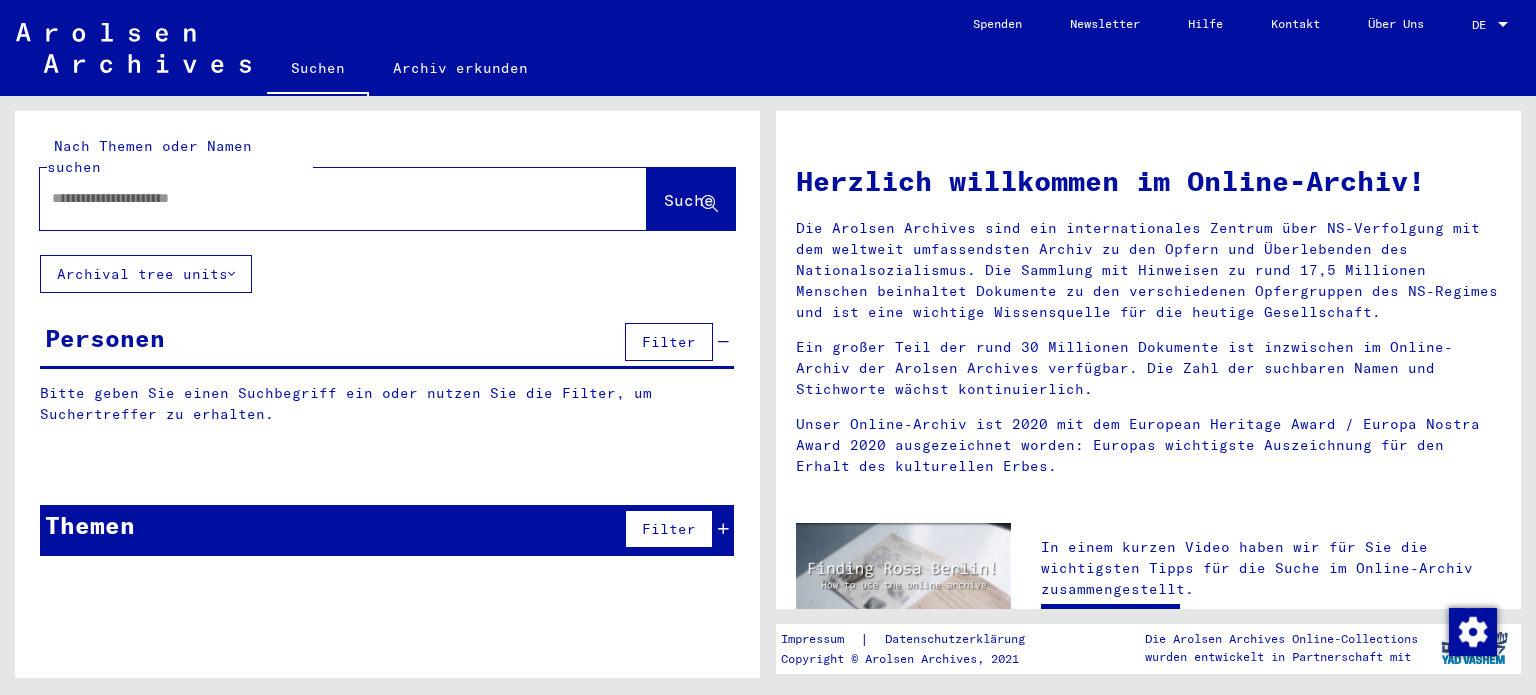 click at bounding box center (319, 198) 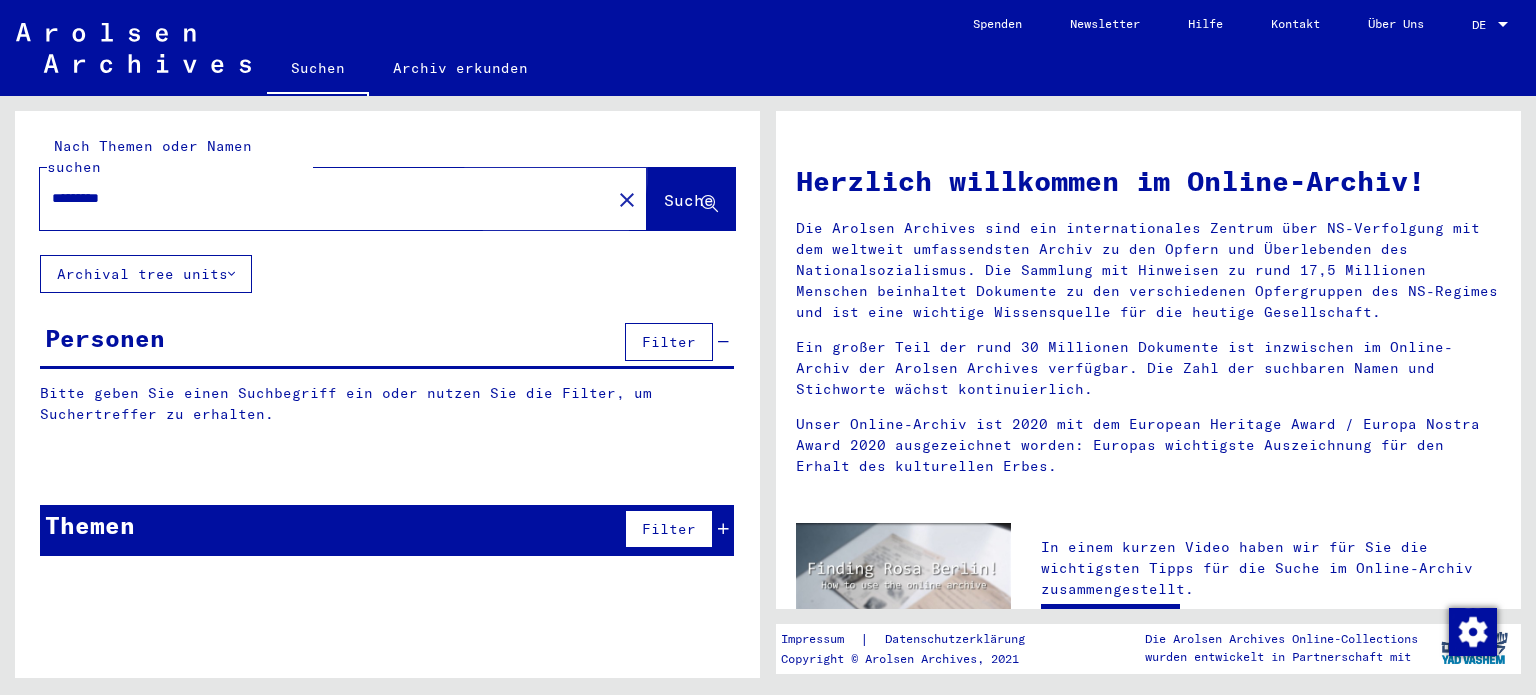 click on "Suche" 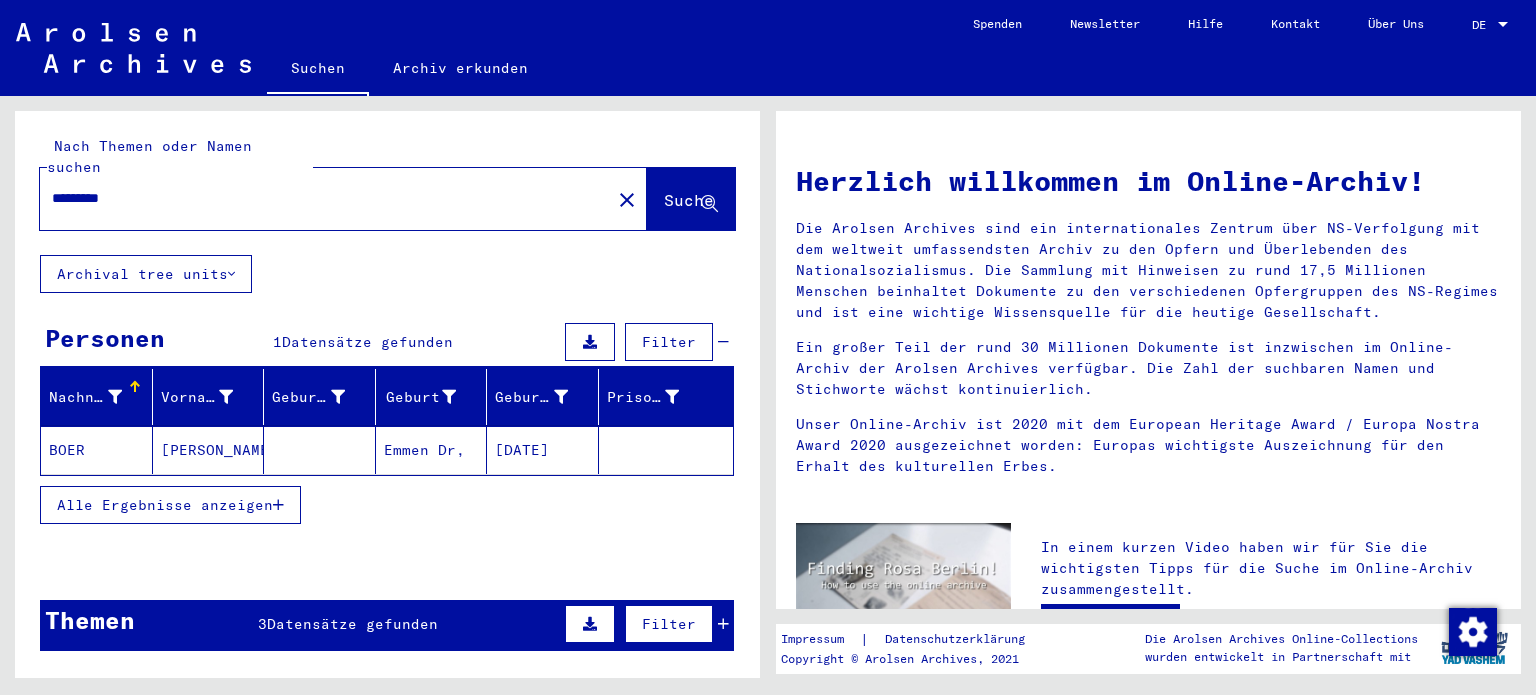 click on "*********" at bounding box center [319, 198] 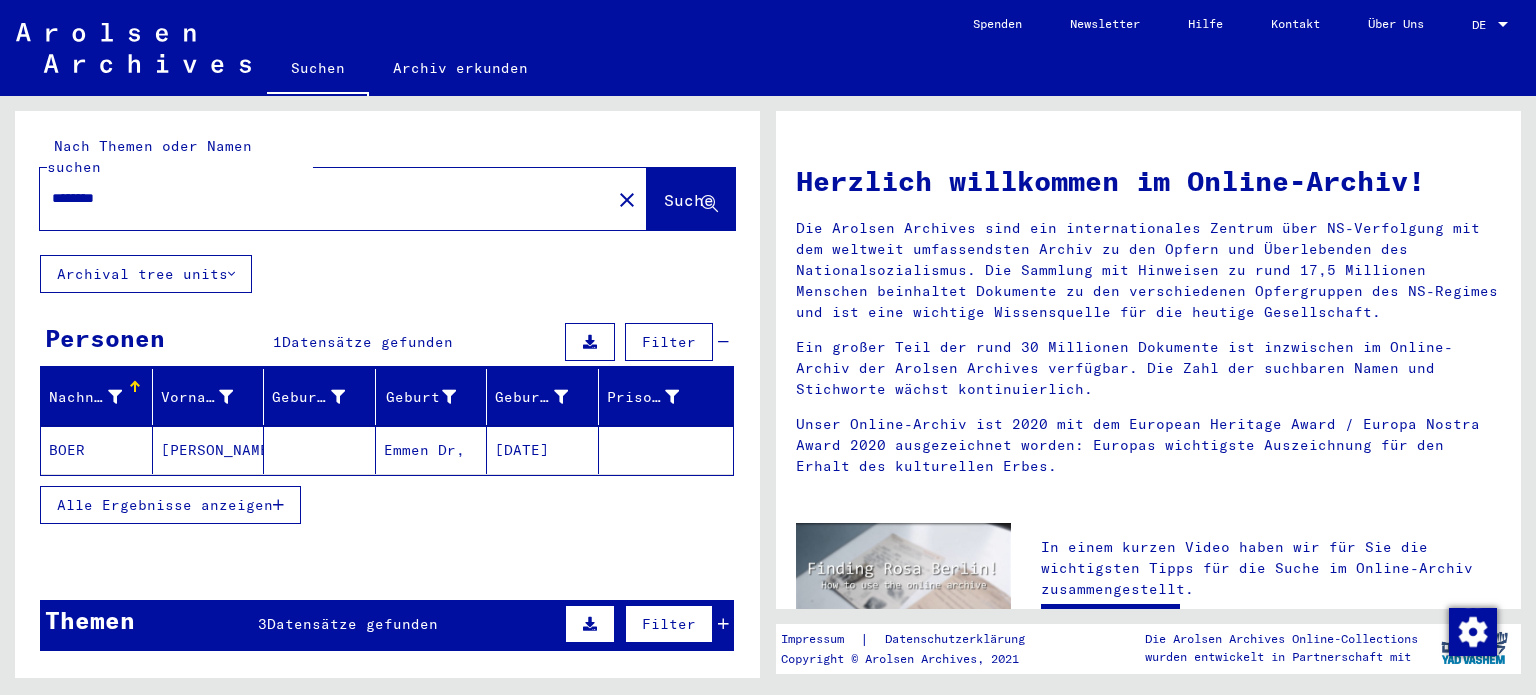 drag, startPoint x: 92, startPoint y: 211, endPoint x: 80, endPoint y: 197, distance: 18.439089 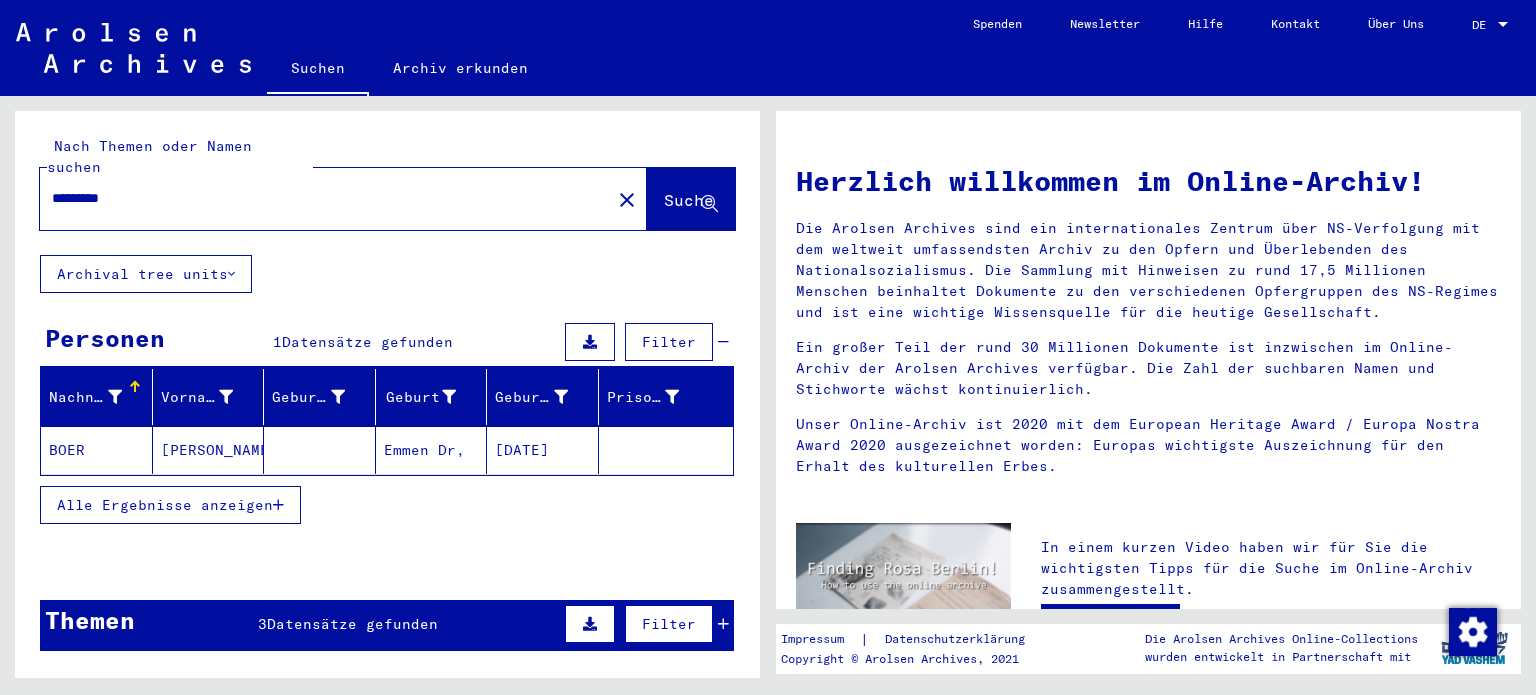click on "*********" at bounding box center (319, 198) 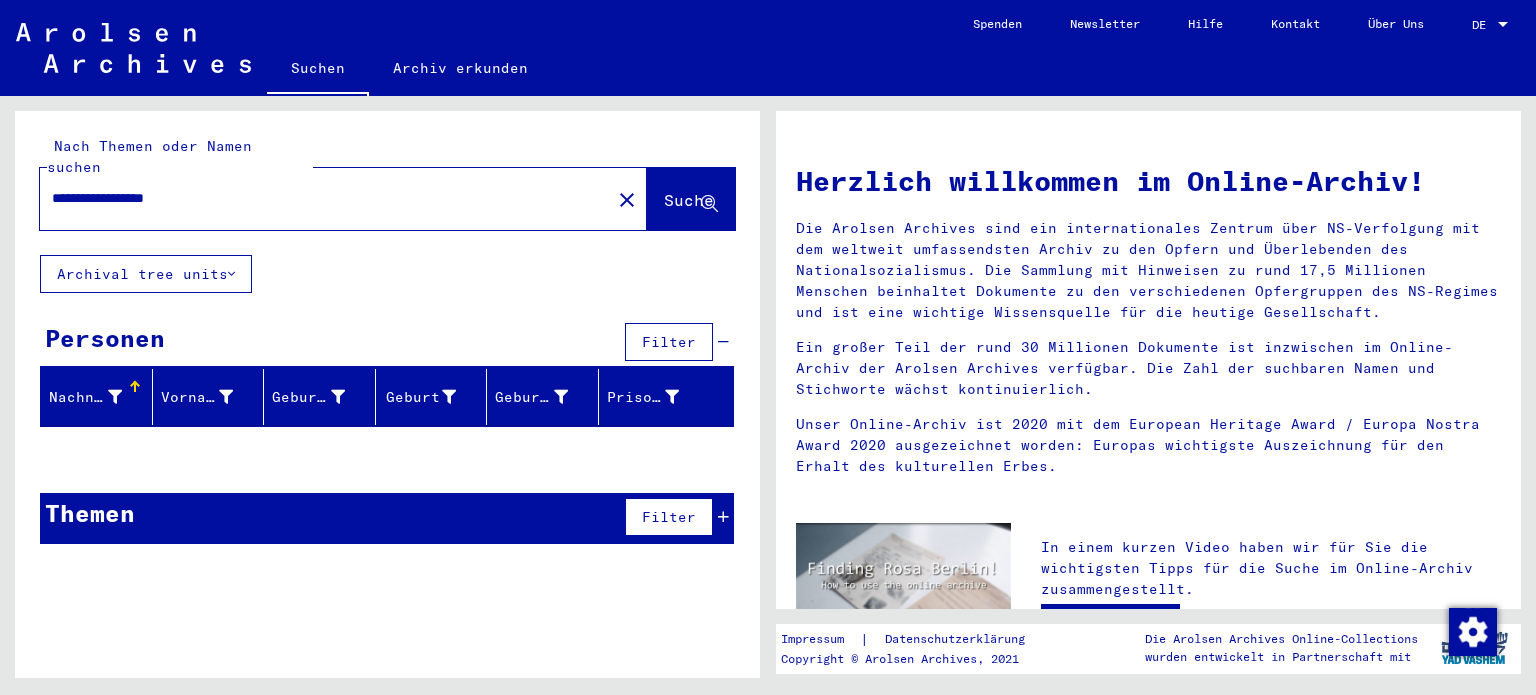 drag, startPoint x: 87, startPoint y: 183, endPoint x: 36, endPoint y: 183, distance: 51 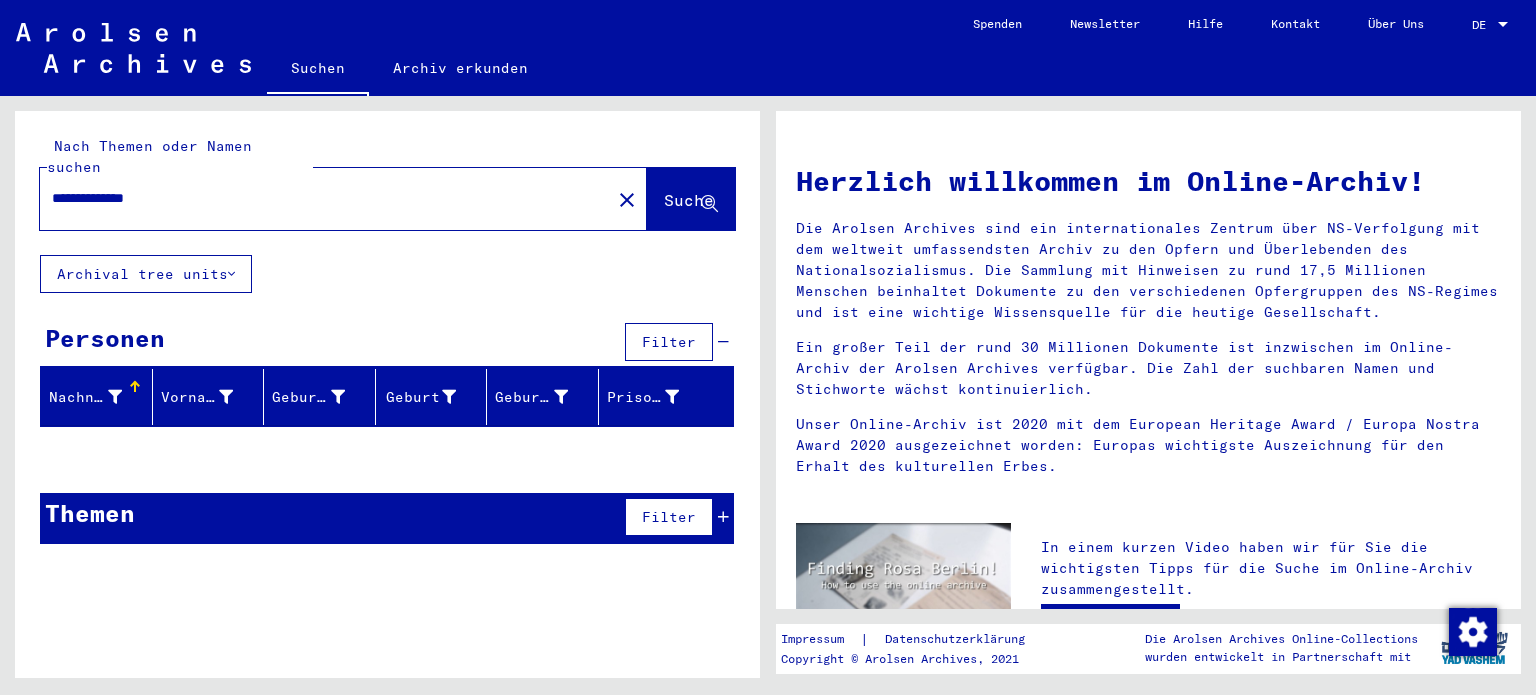 type on "**********" 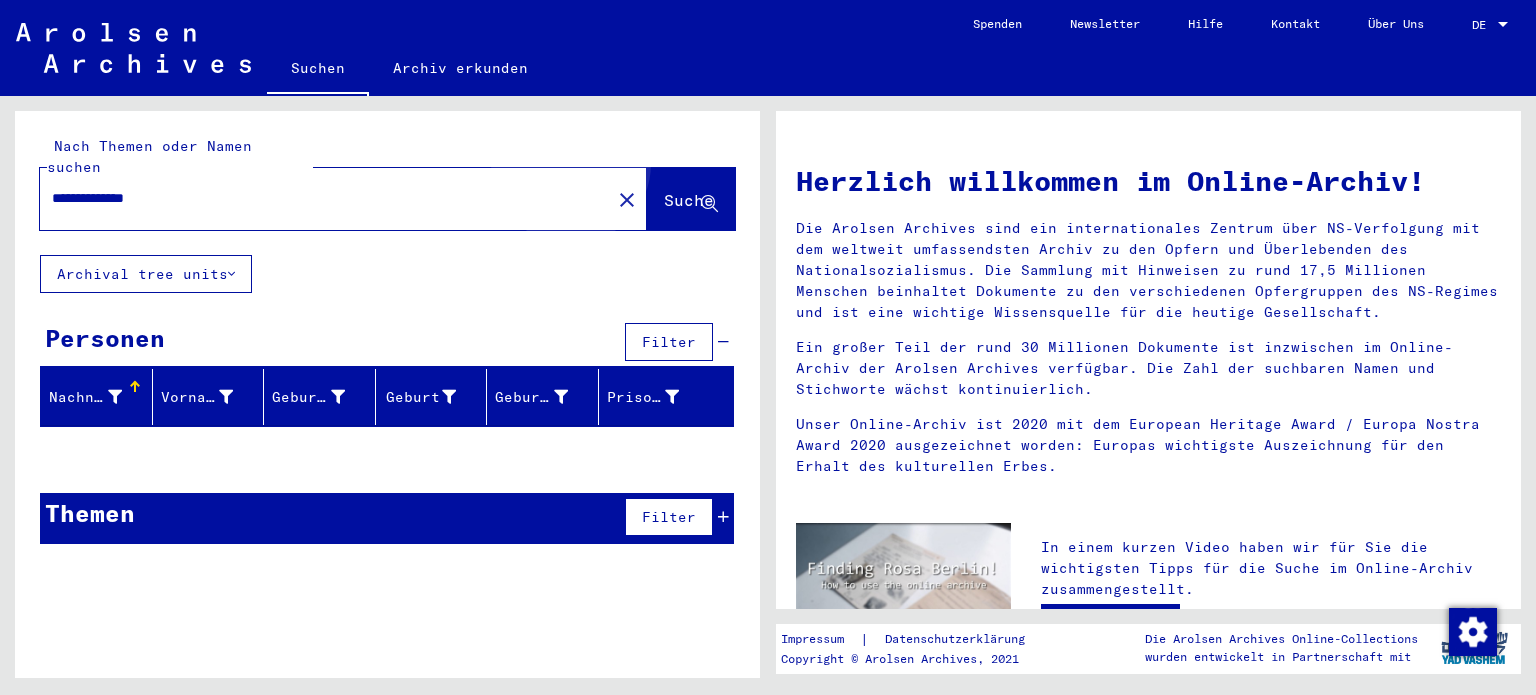 click on "Suche" 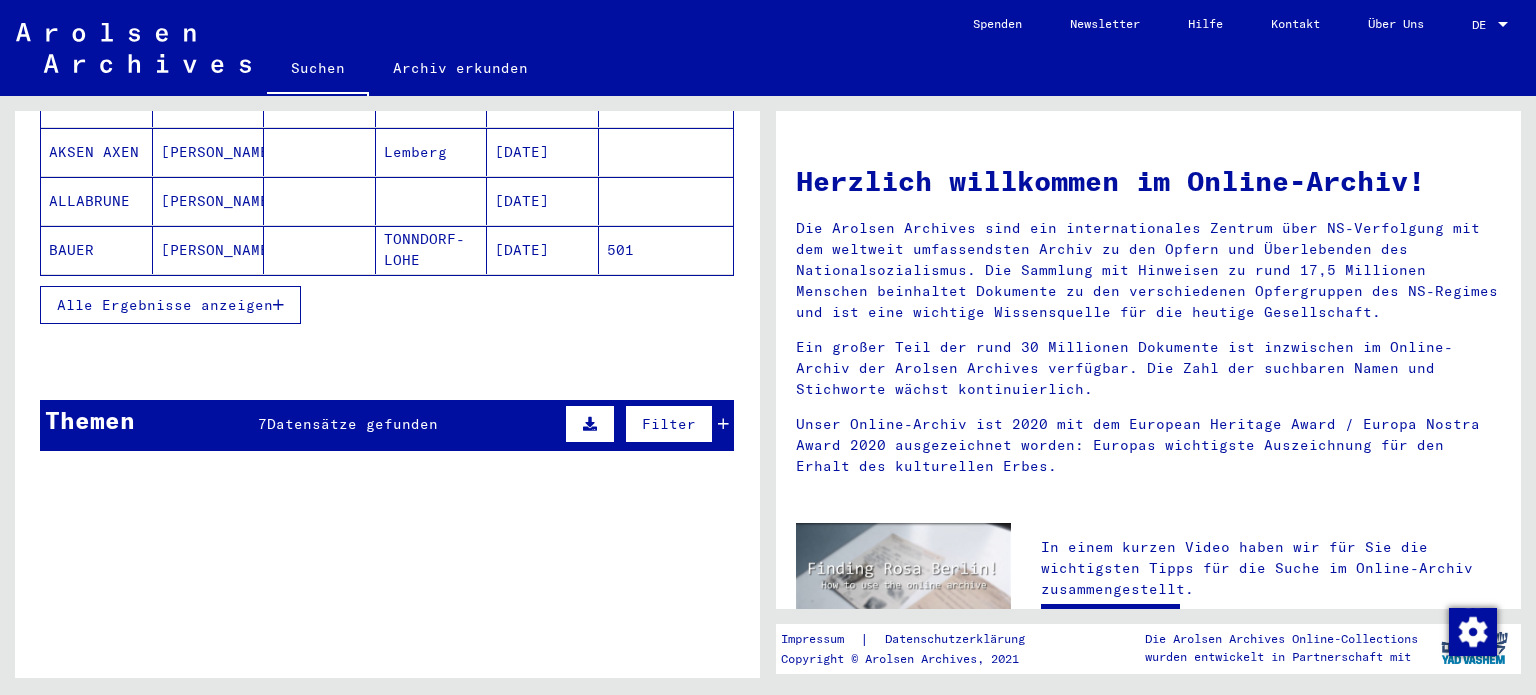 scroll, scrollTop: 400, scrollLeft: 0, axis: vertical 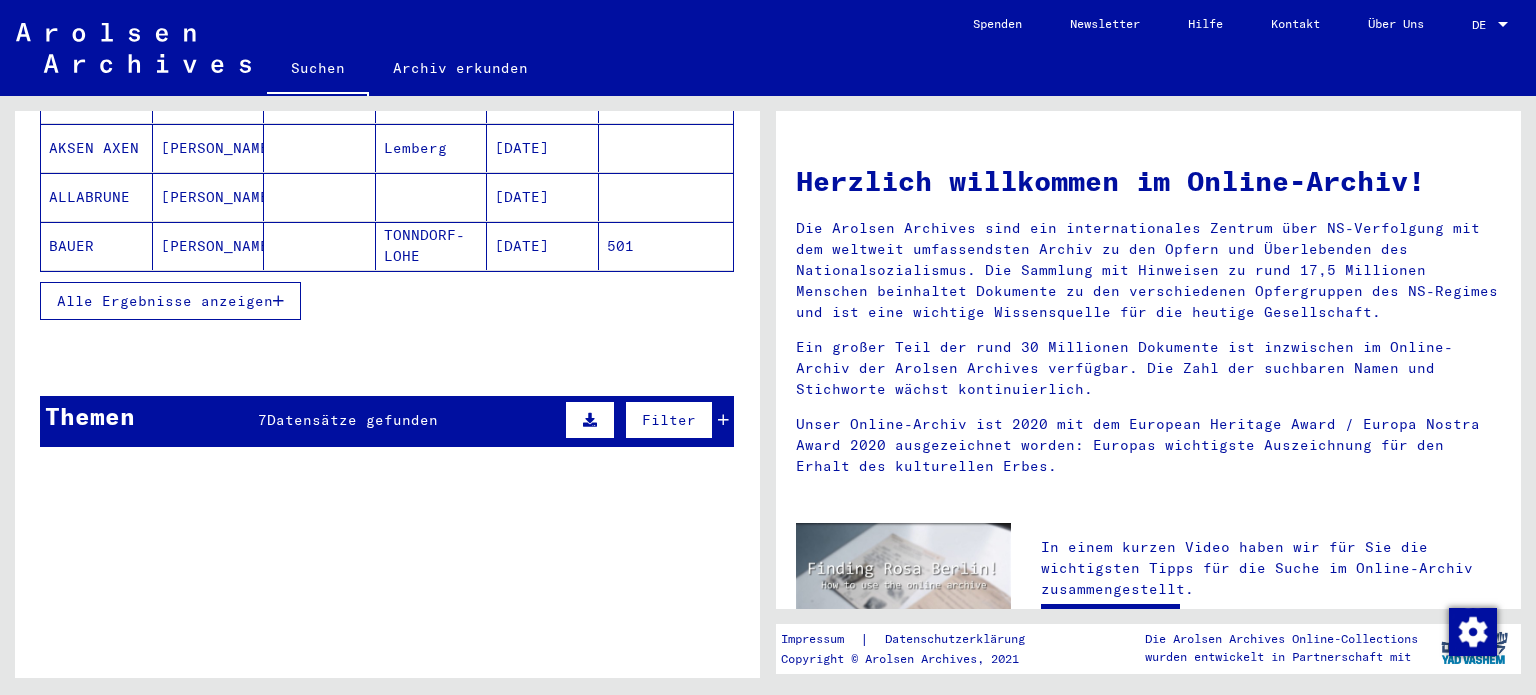 click at bounding box center (590, 420) 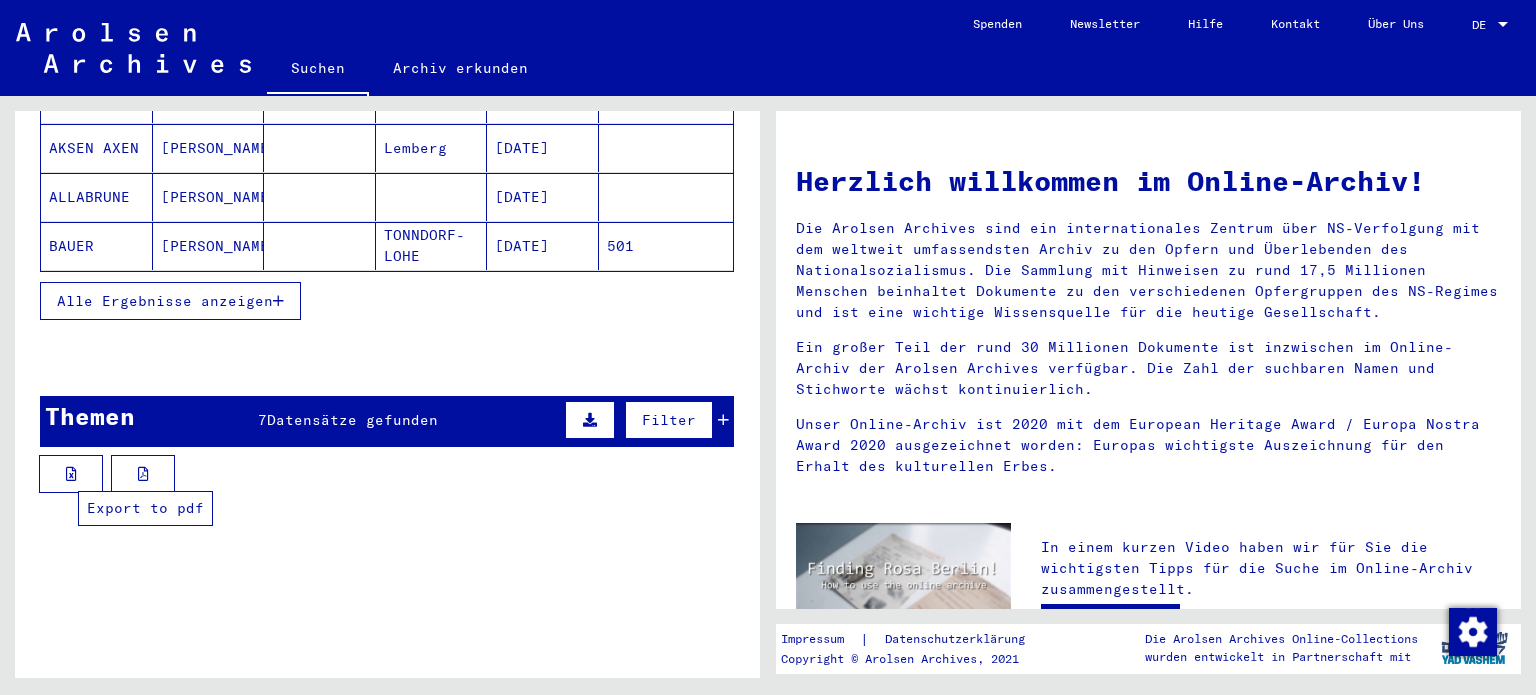 click at bounding box center (143, 474) 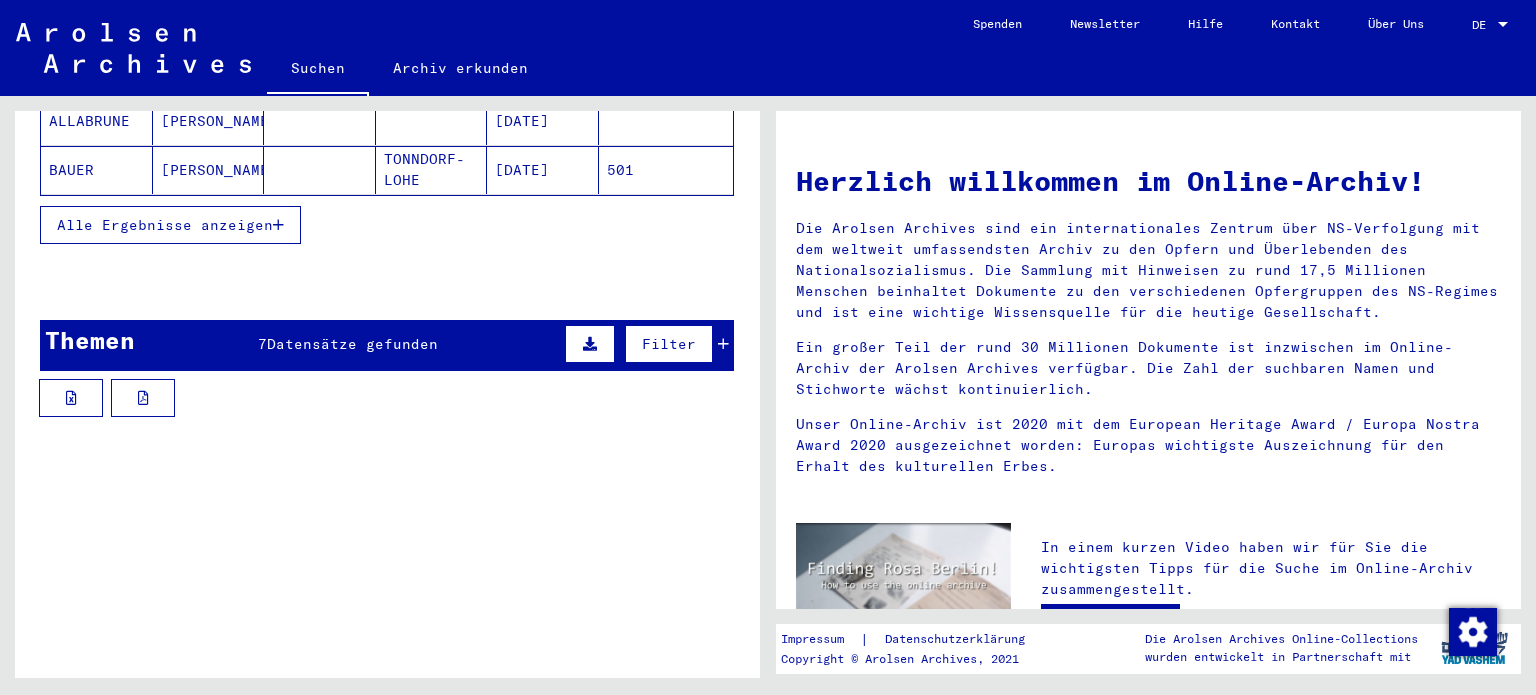 scroll, scrollTop: 400, scrollLeft: 0, axis: vertical 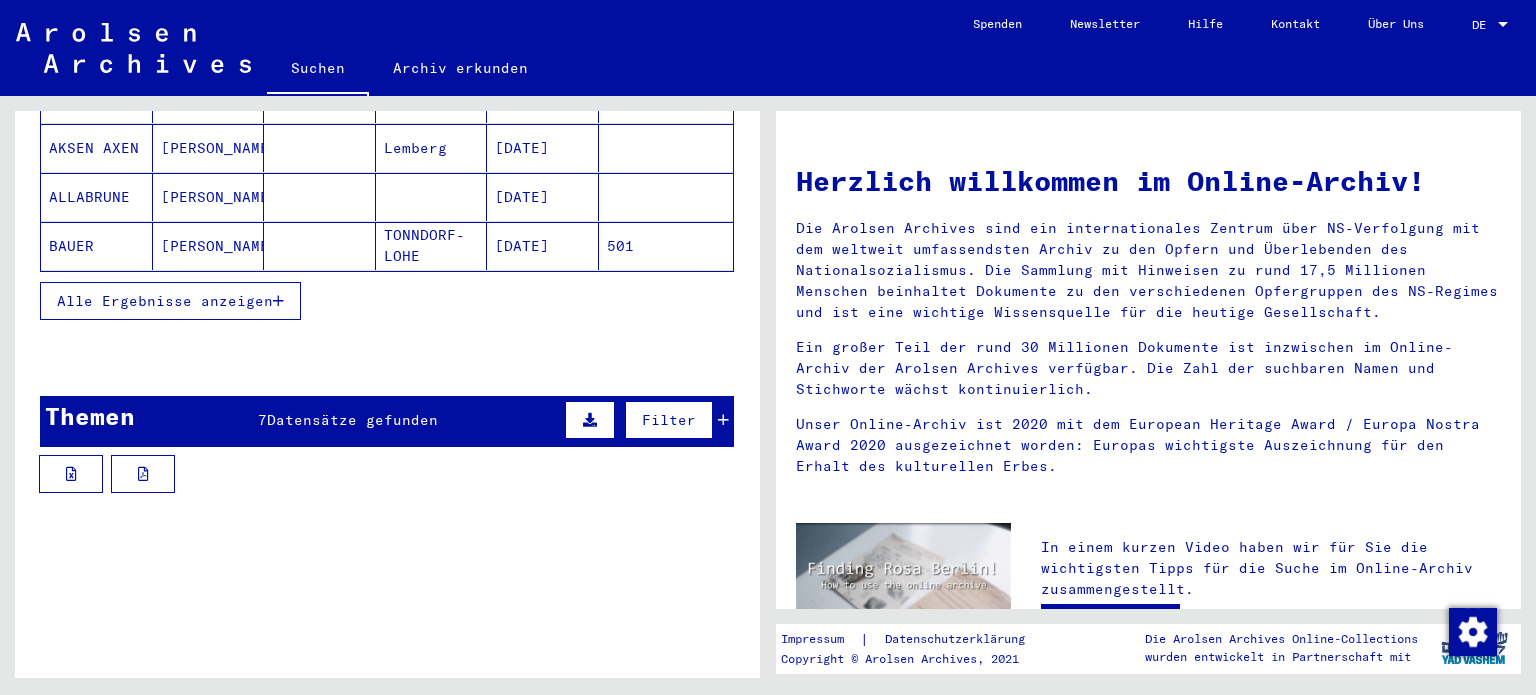 click on "Alle Ergebnisse anzeigen" at bounding box center (165, 301) 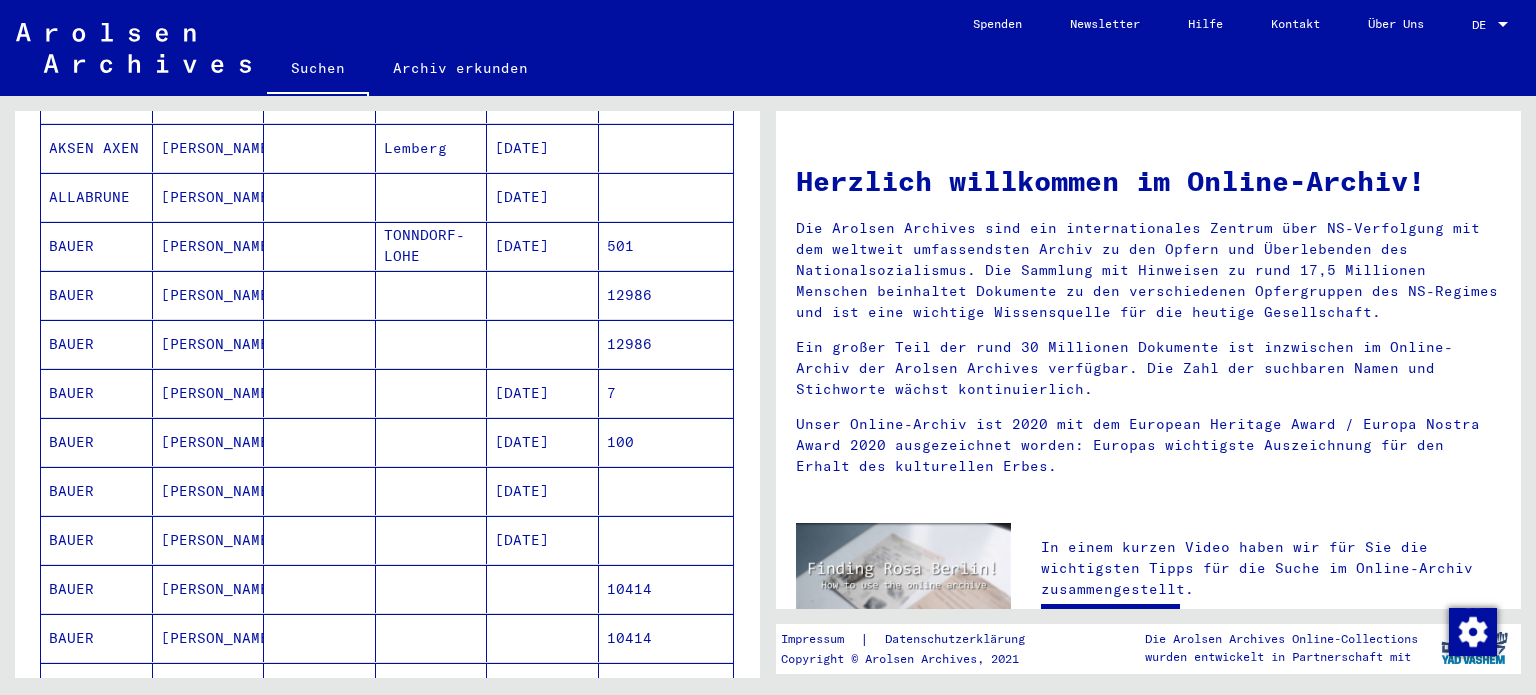scroll, scrollTop: 500, scrollLeft: 0, axis: vertical 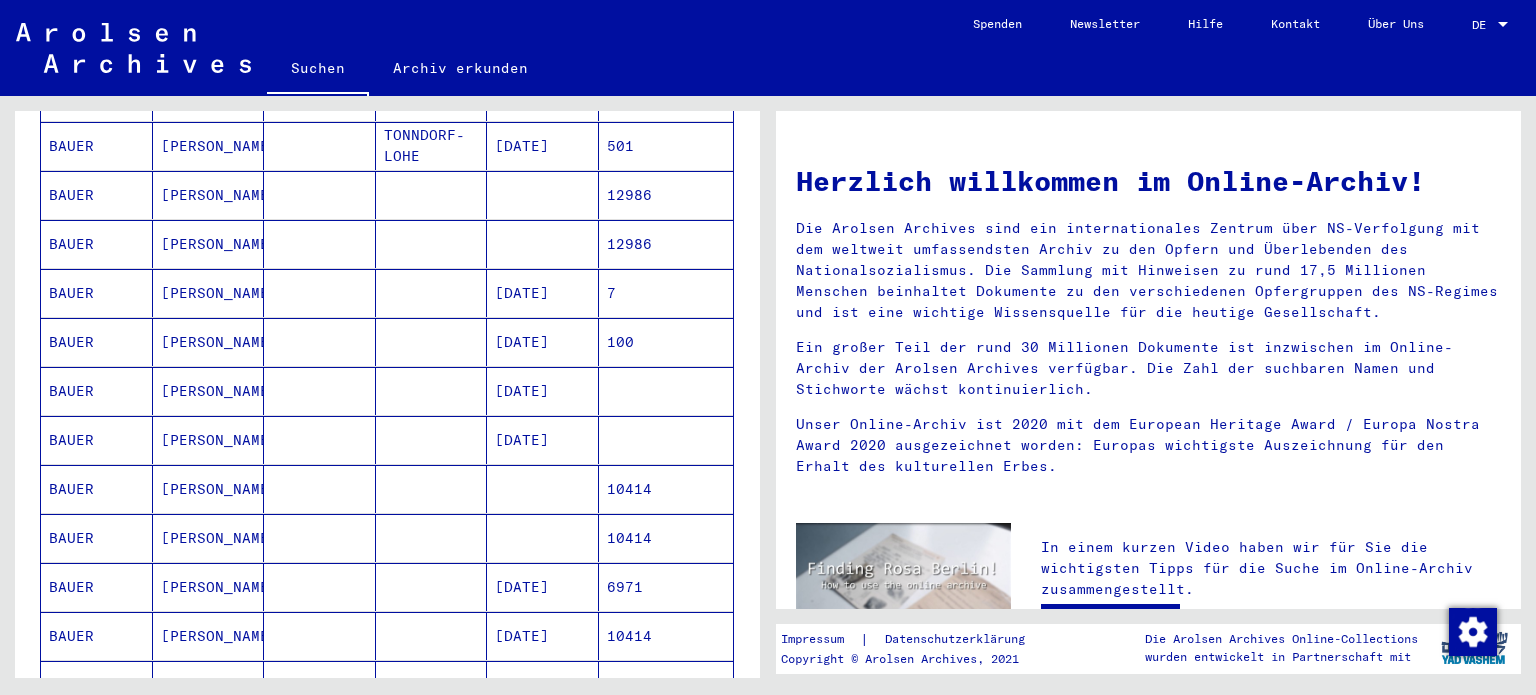 click on "BAUER" at bounding box center [97, 538] 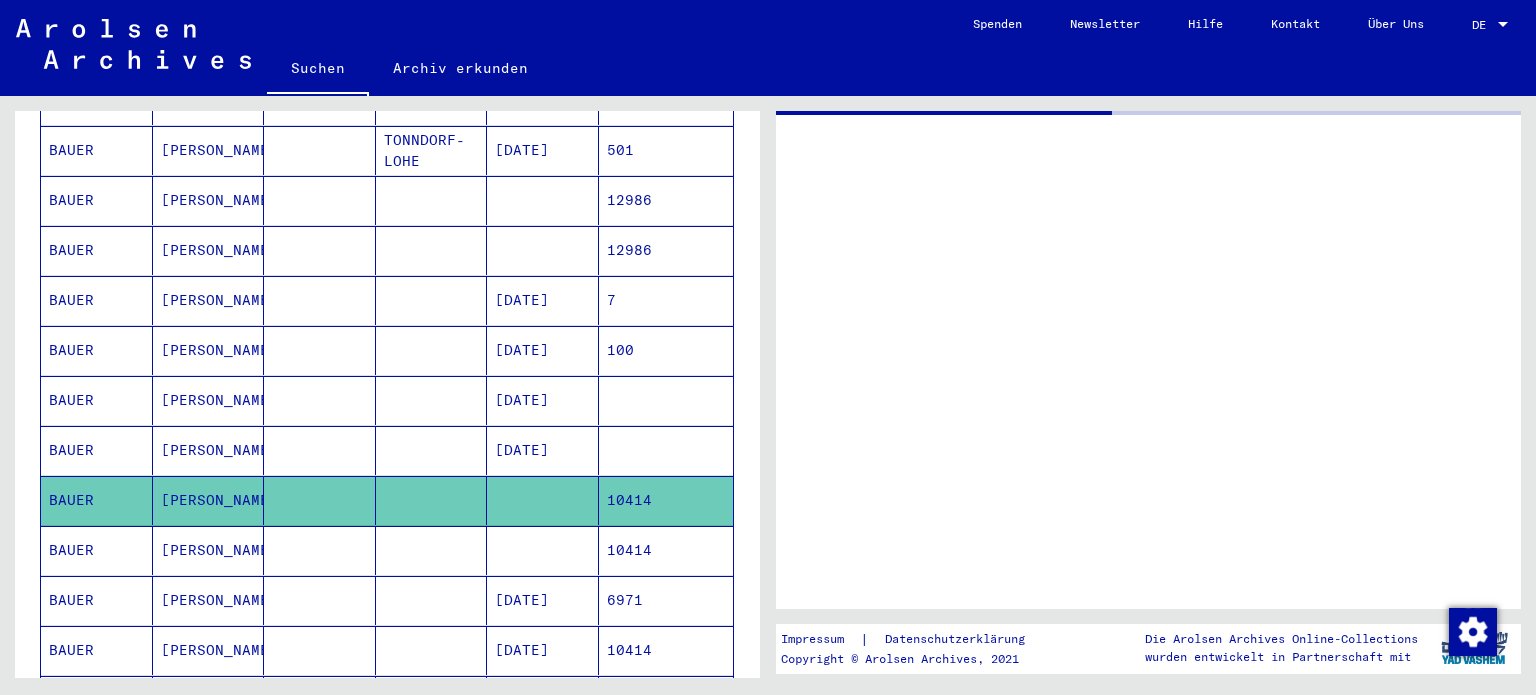 scroll, scrollTop: 504, scrollLeft: 0, axis: vertical 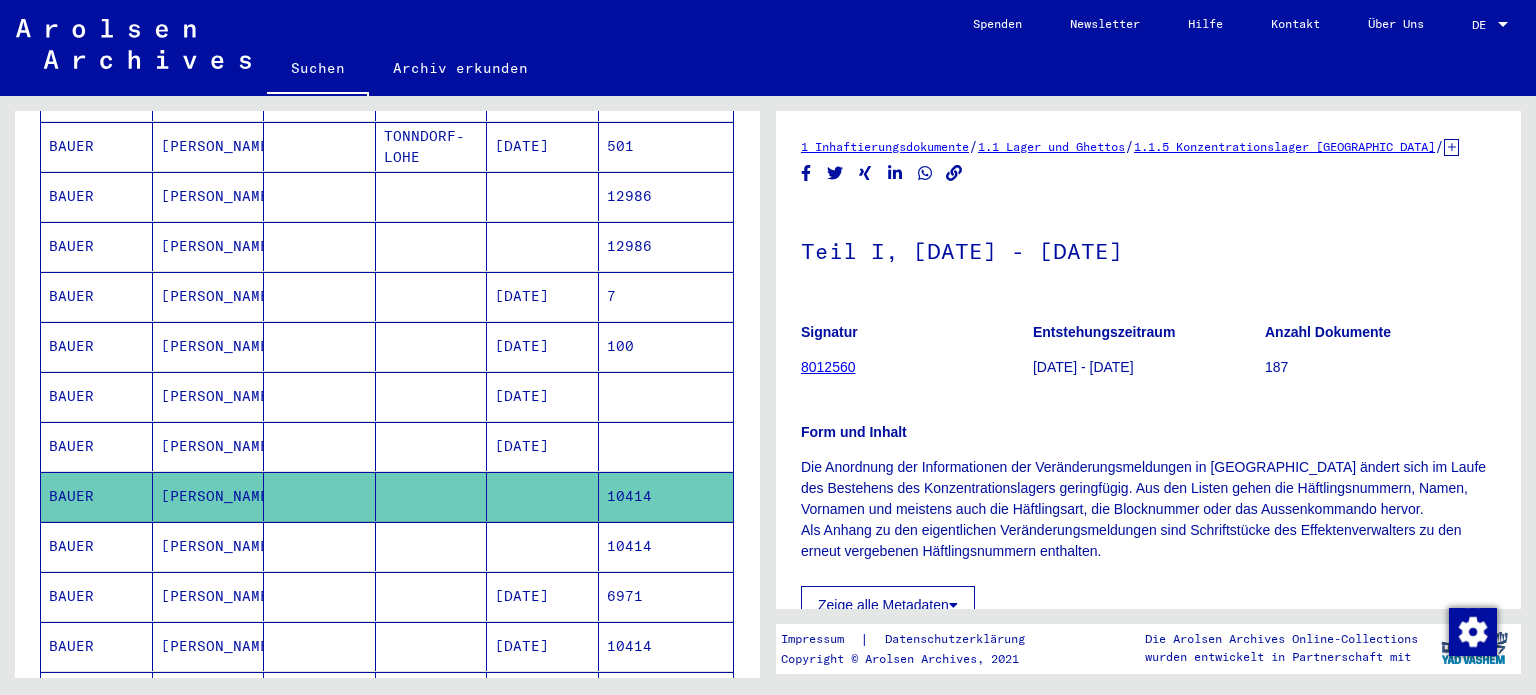 click on "BAUER" at bounding box center (97, 596) 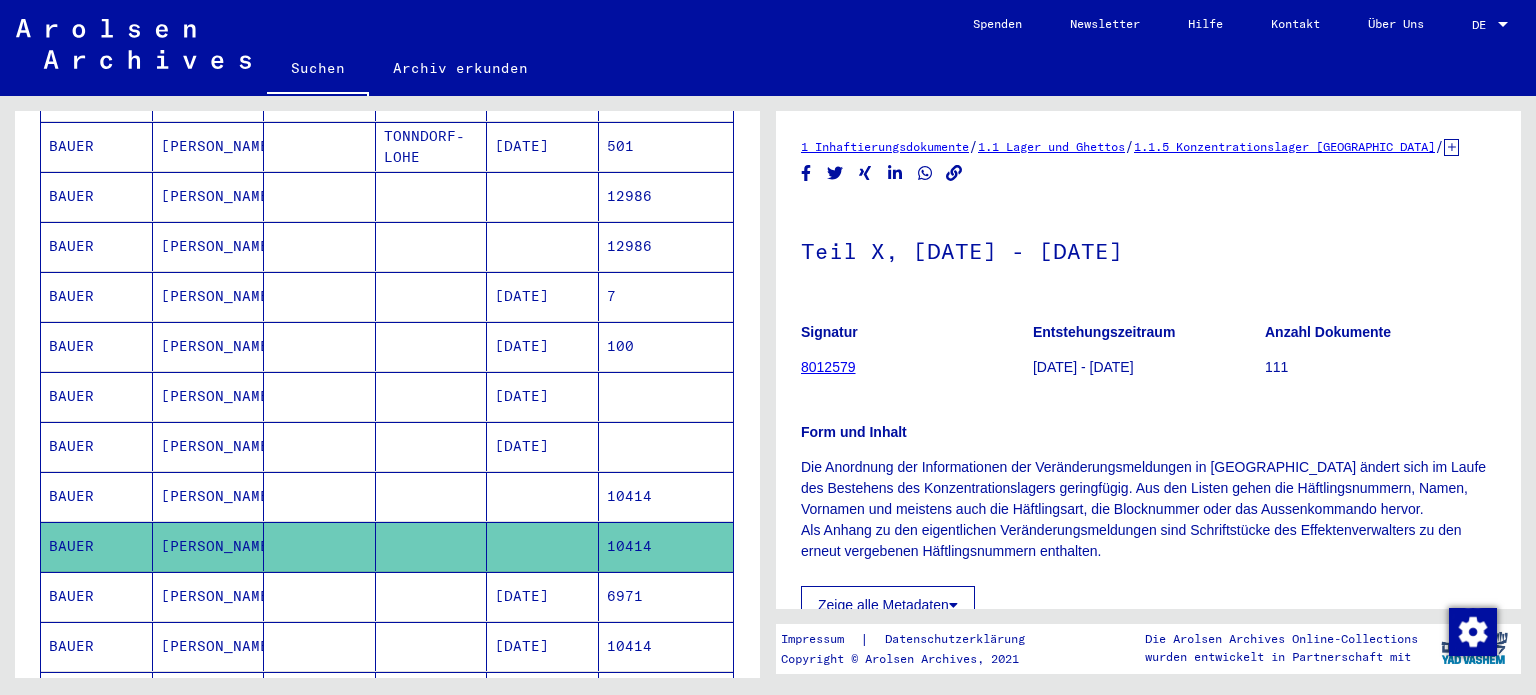 scroll, scrollTop: 0, scrollLeft: 0, axis: both 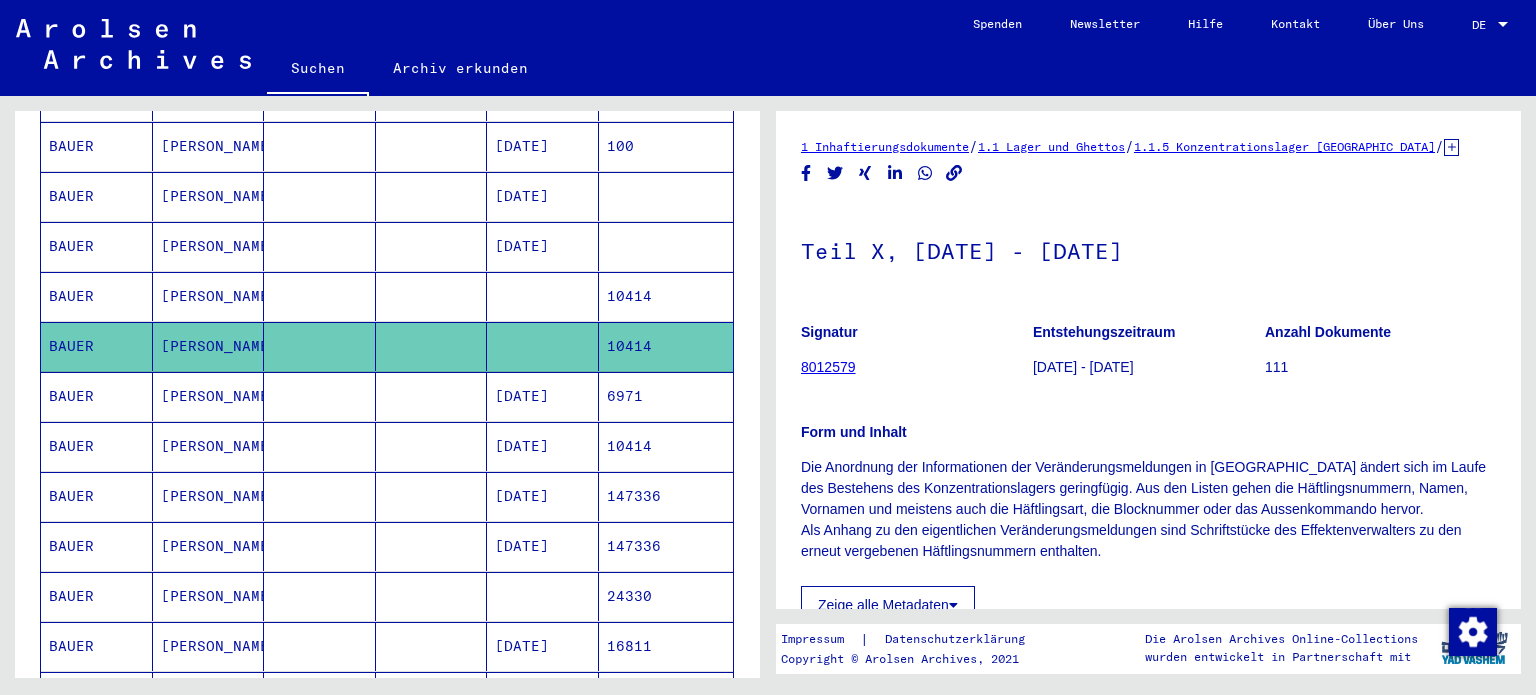 click 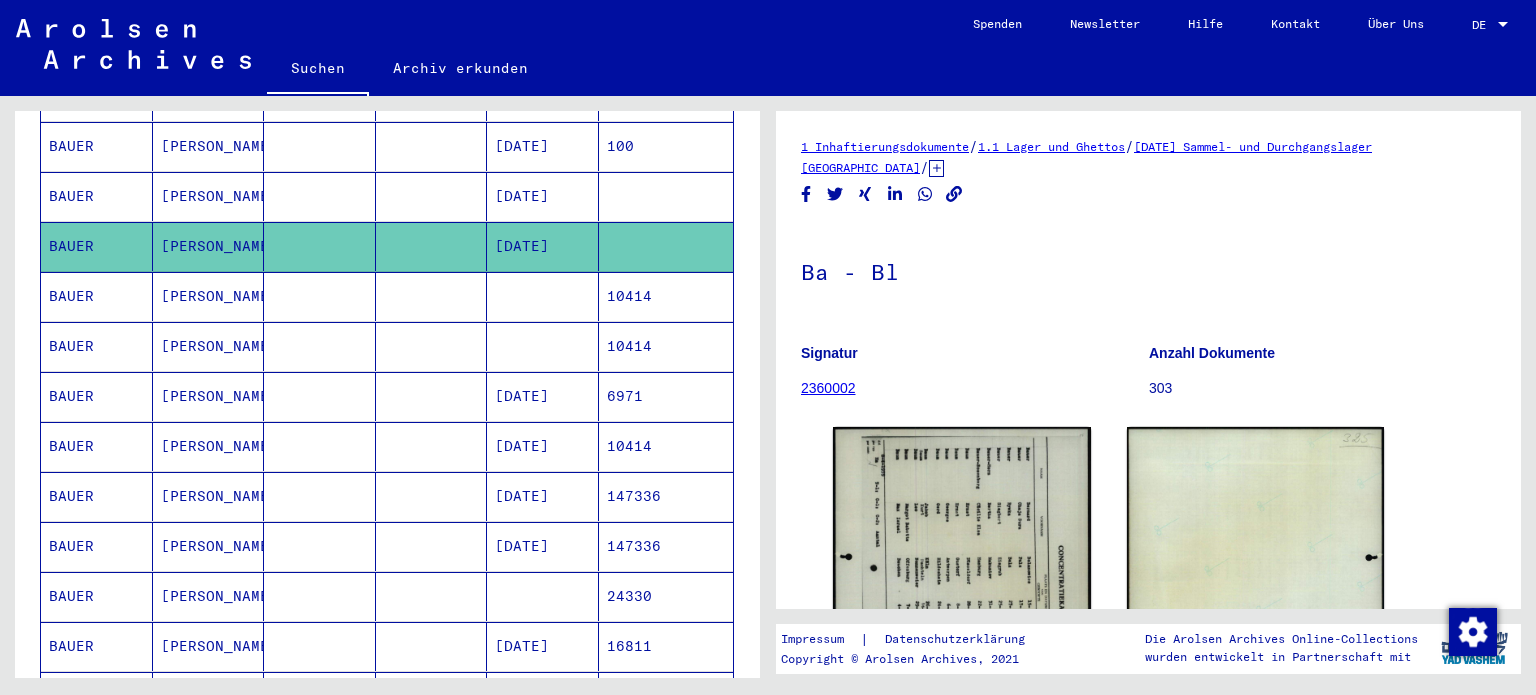 scroll, scrollTop: 0, scrollLeft: 0, axis: both 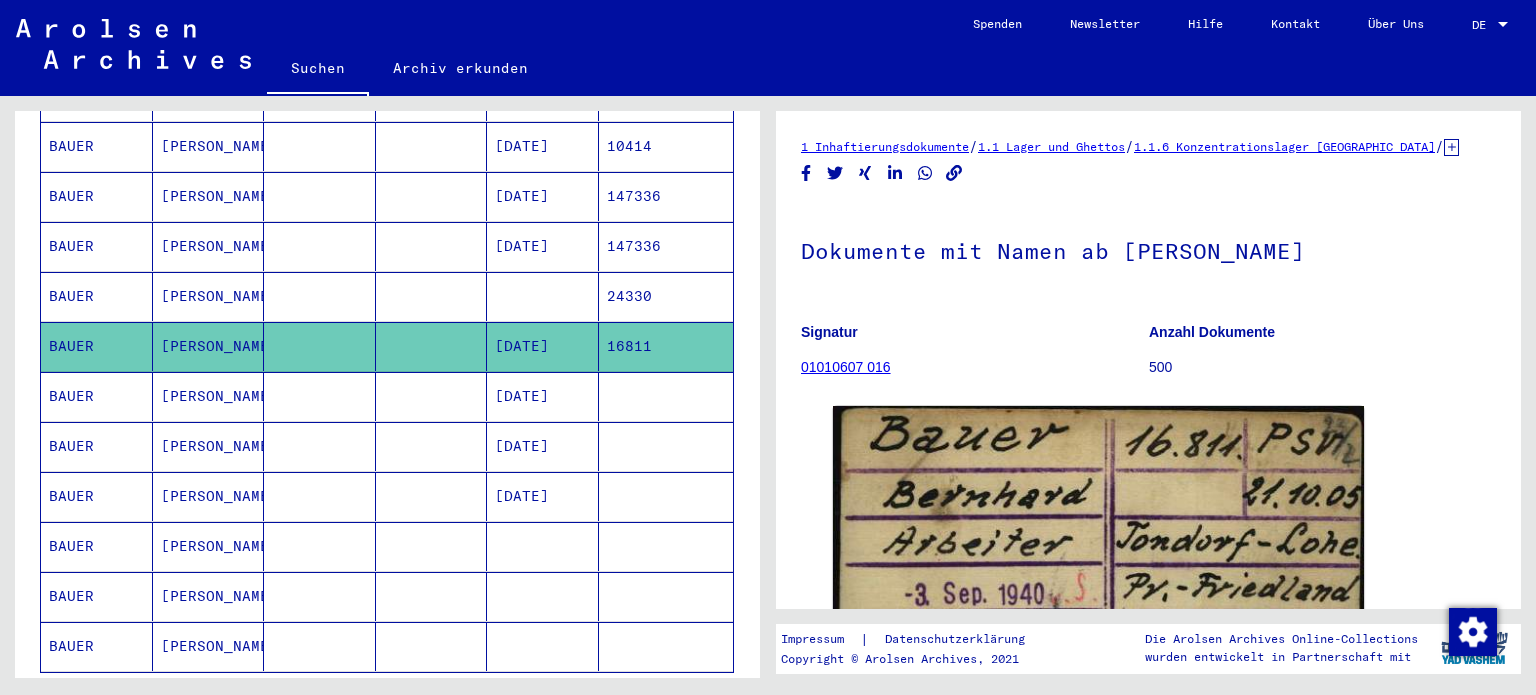 click on "BAUER" at bounding box center (97, 546) 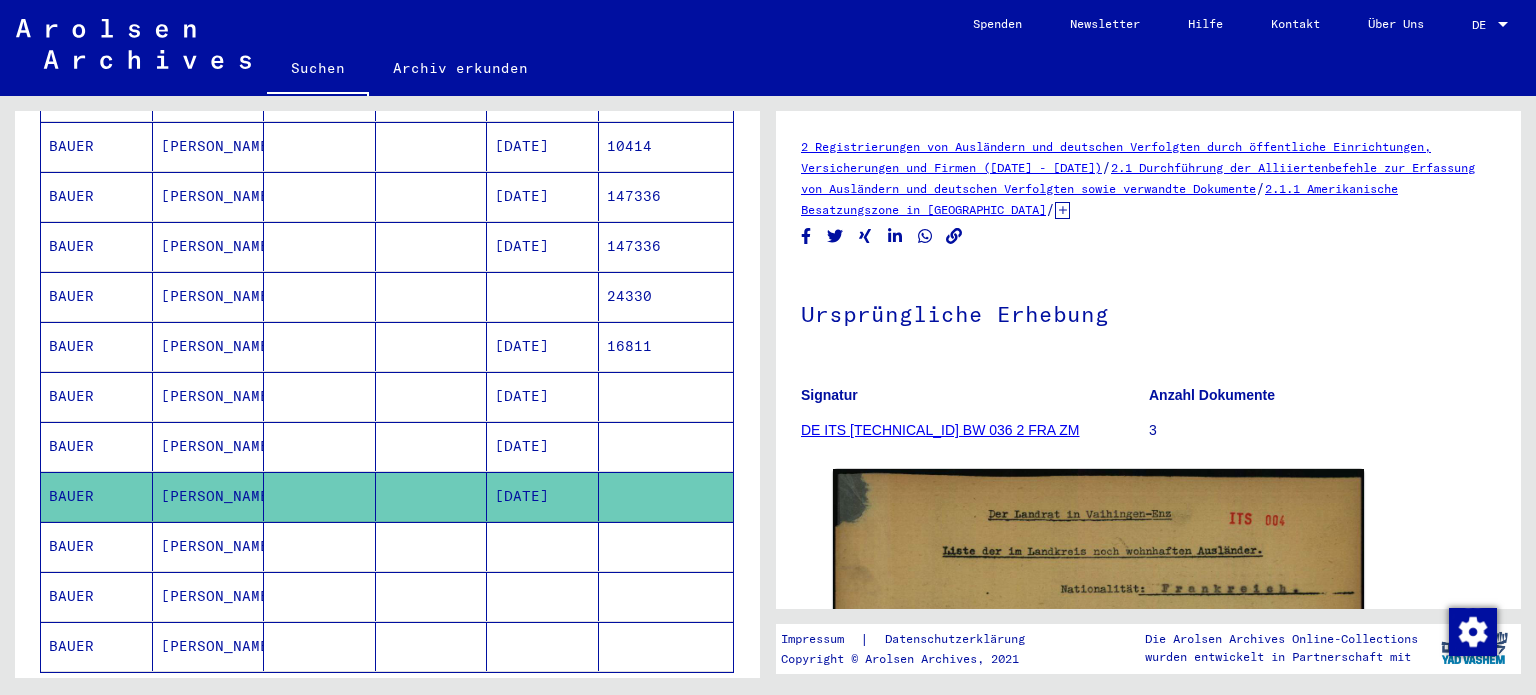 scroll, scrollTop: 0, scrollLeft: 0, axis: both 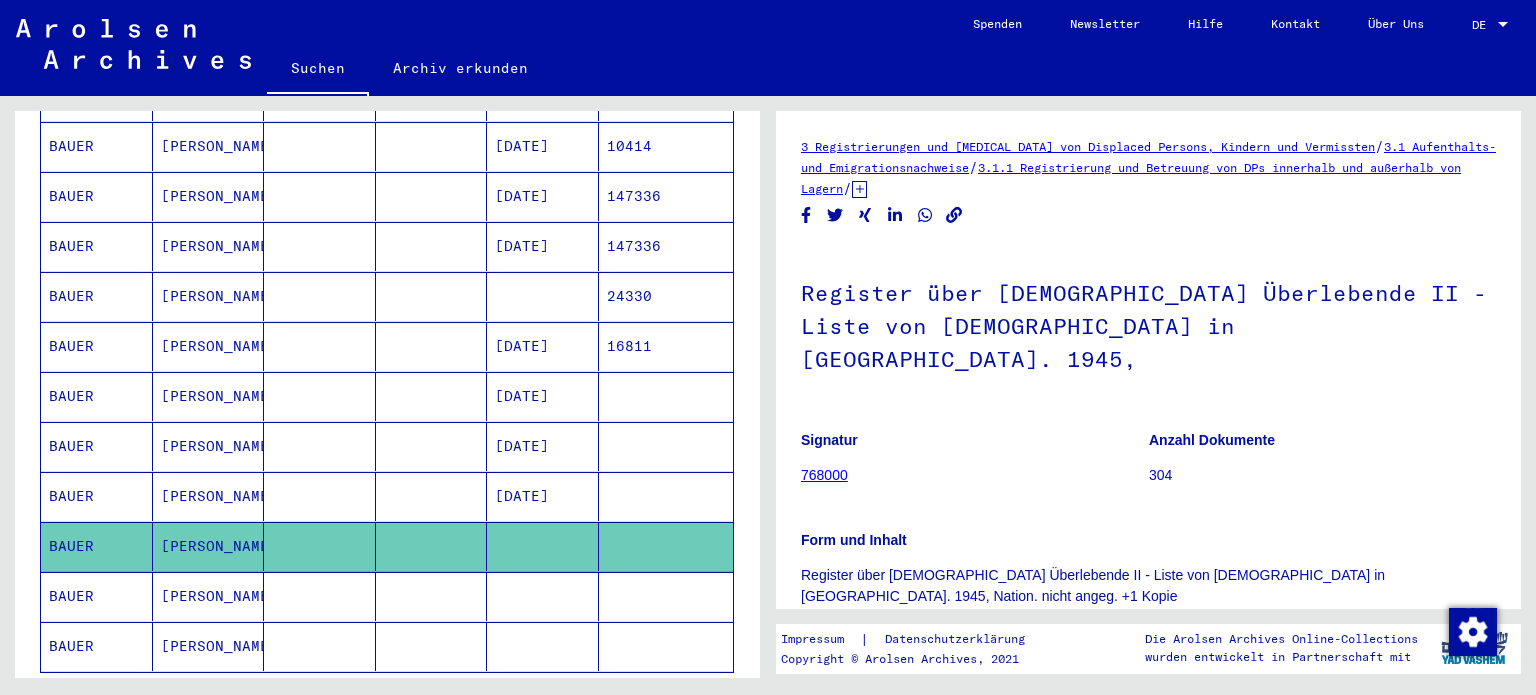 click on "BAUER" at bounding box center [97, 646] 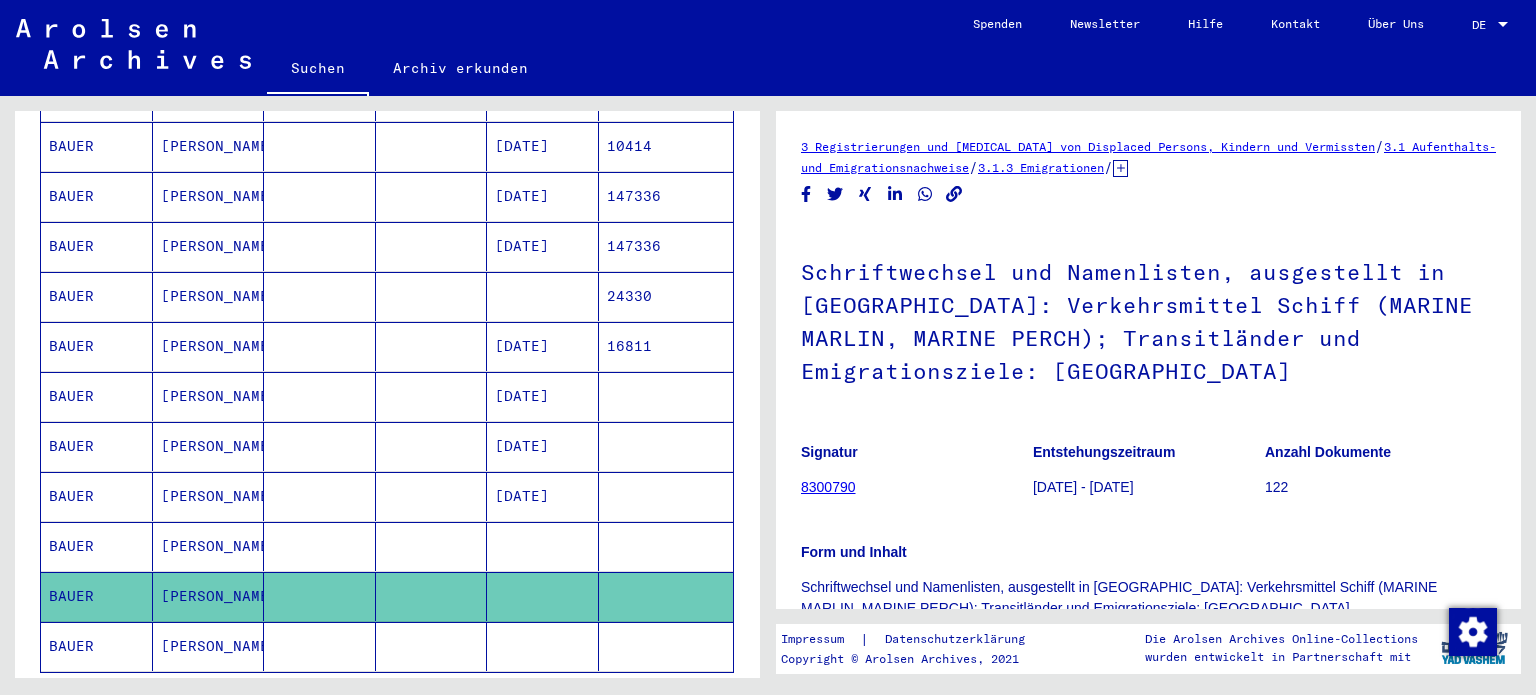 scroll, scrollTop: 0, scrollLeft: 0, axis: both 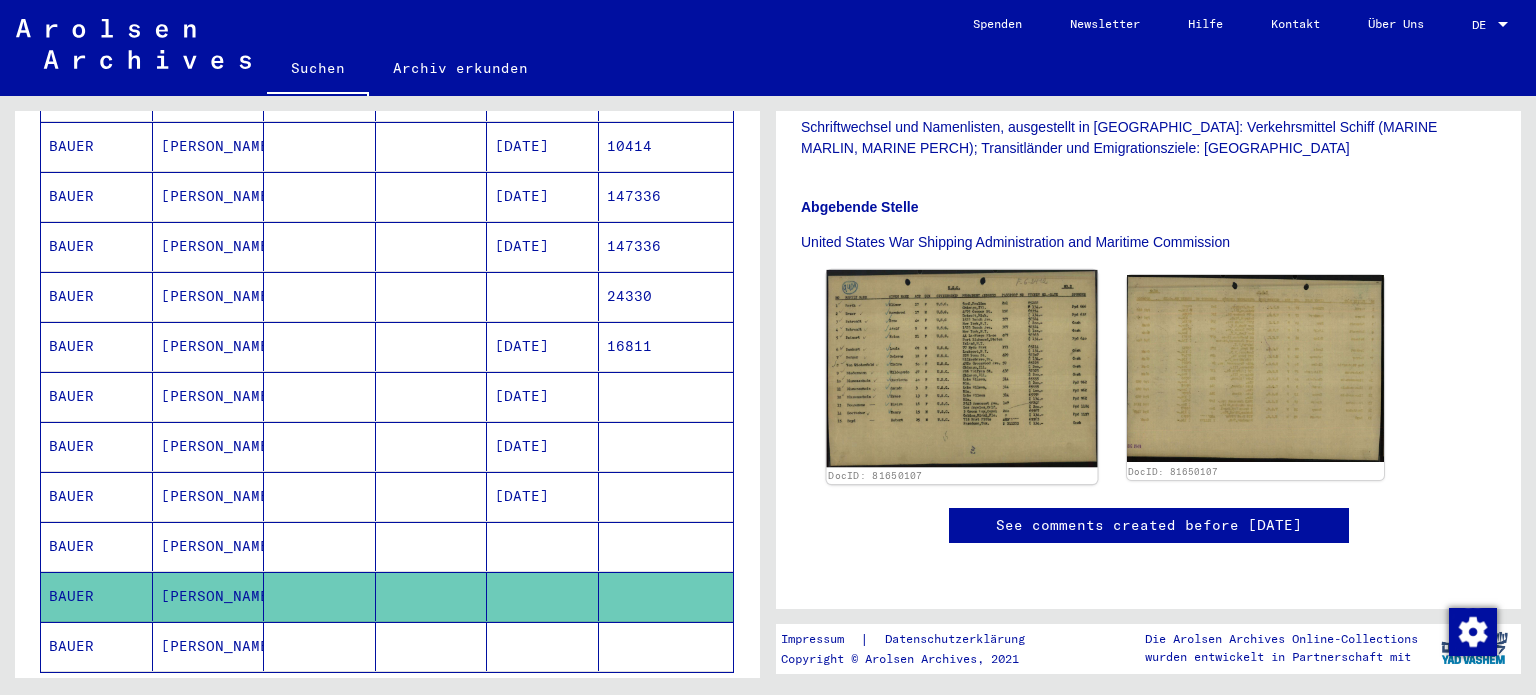click 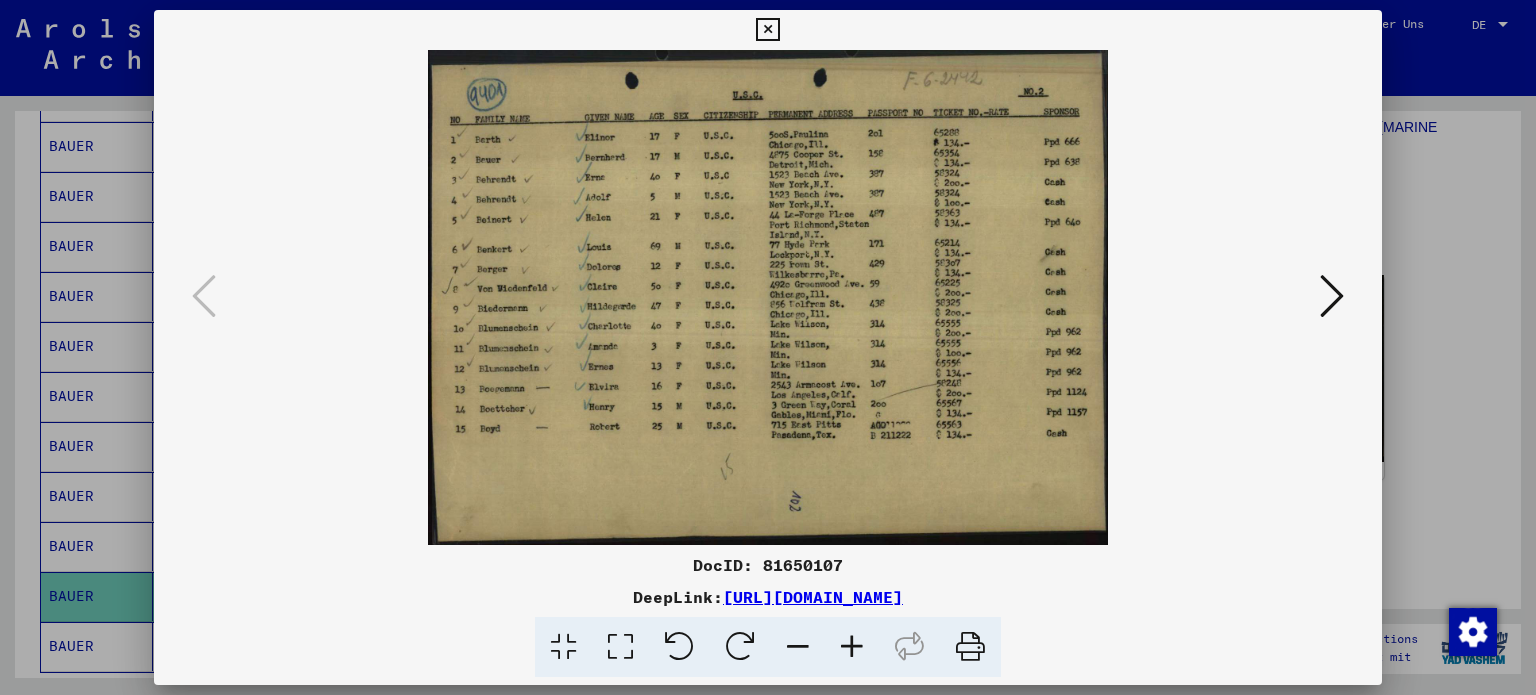 click at bounding box center [768, 347] 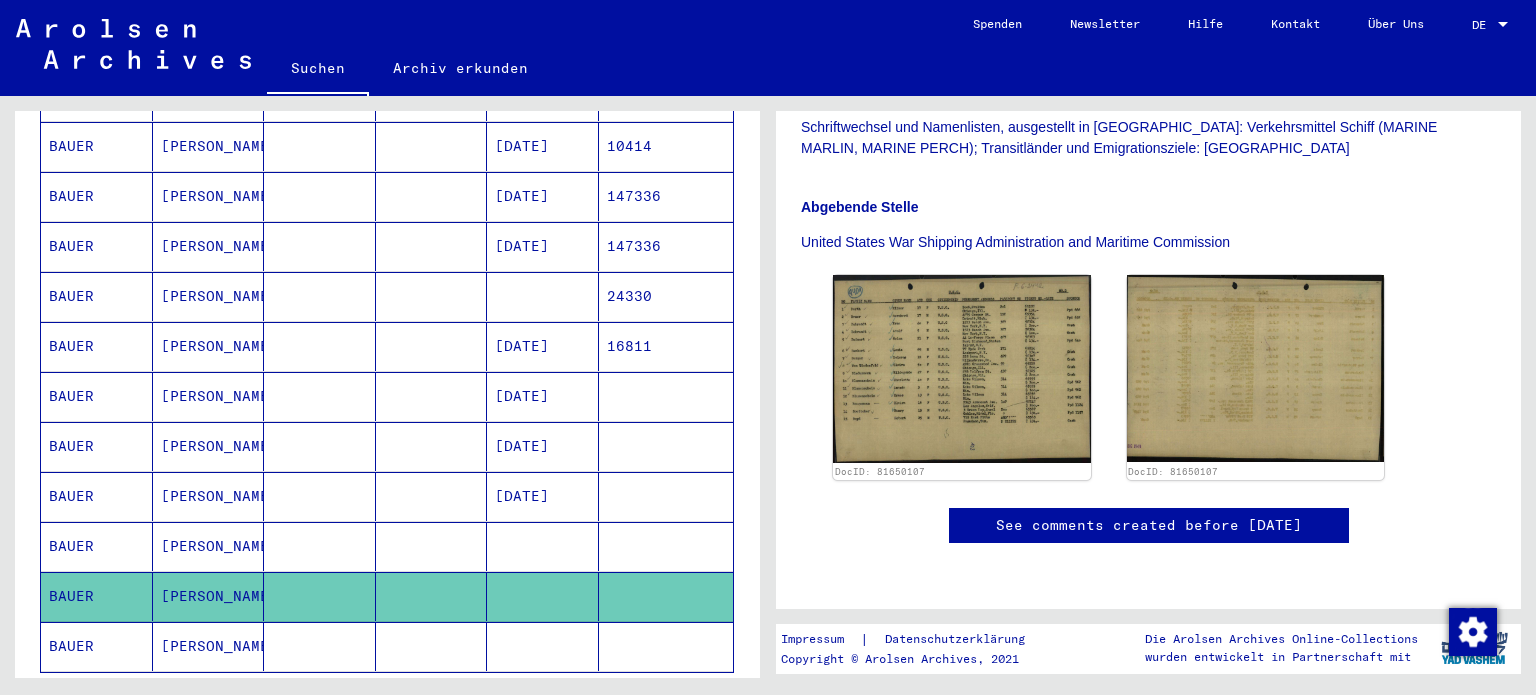 click 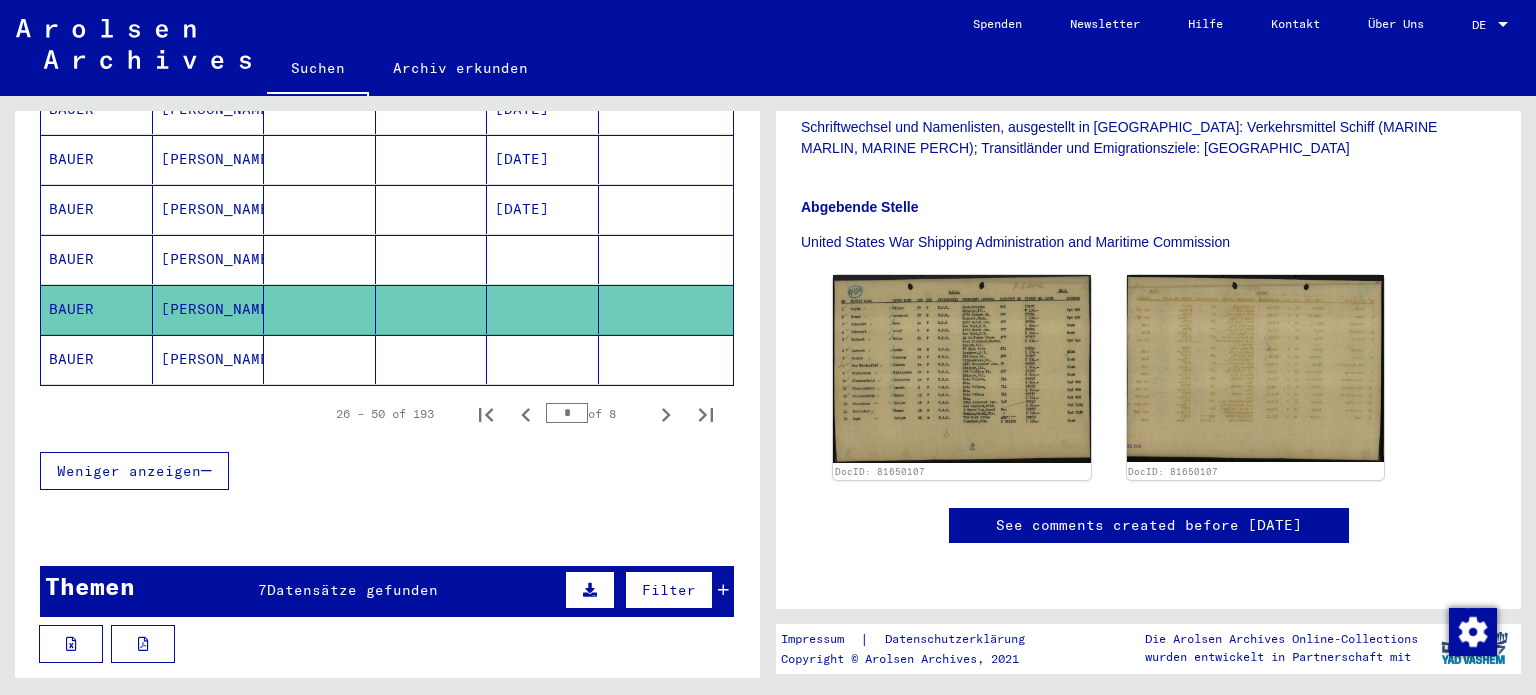 scroll, scrollTop: 1304, scrollLeft: 0, axis: vertical 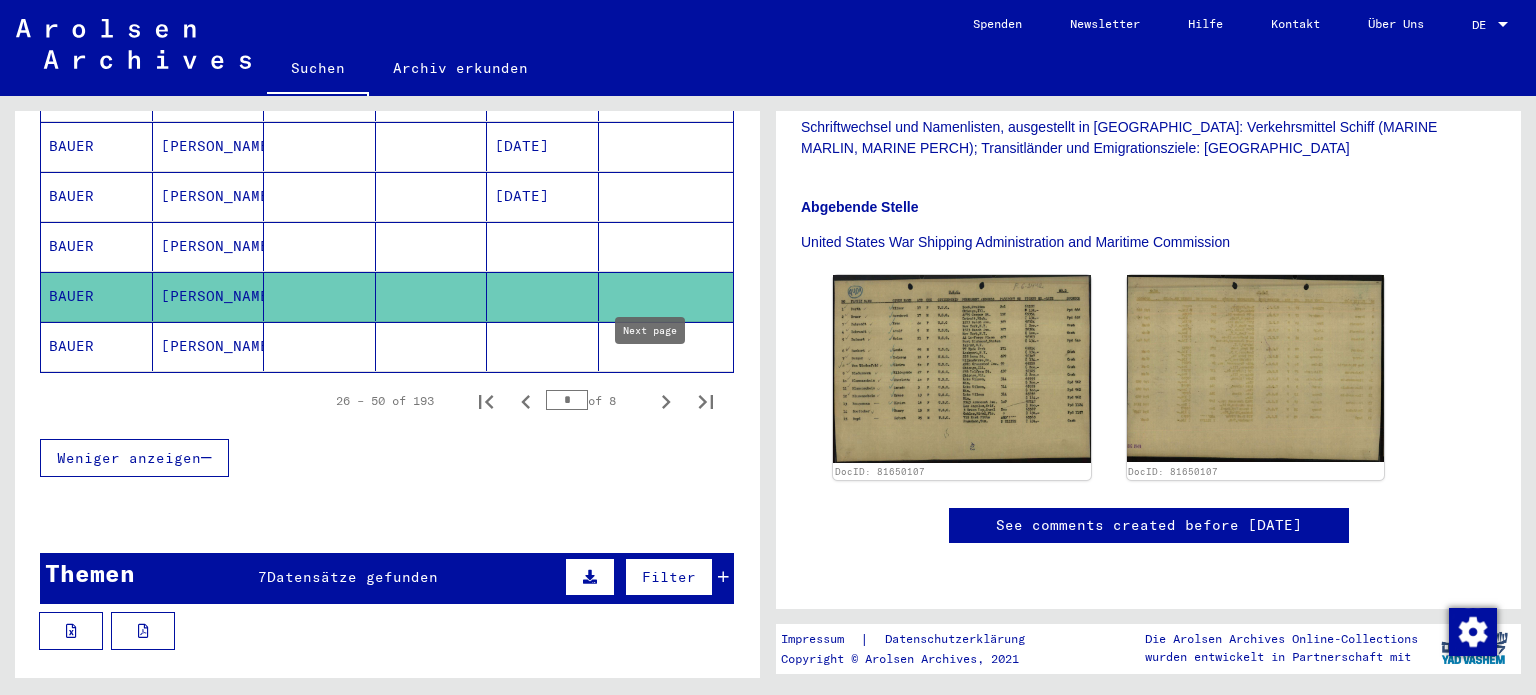 click 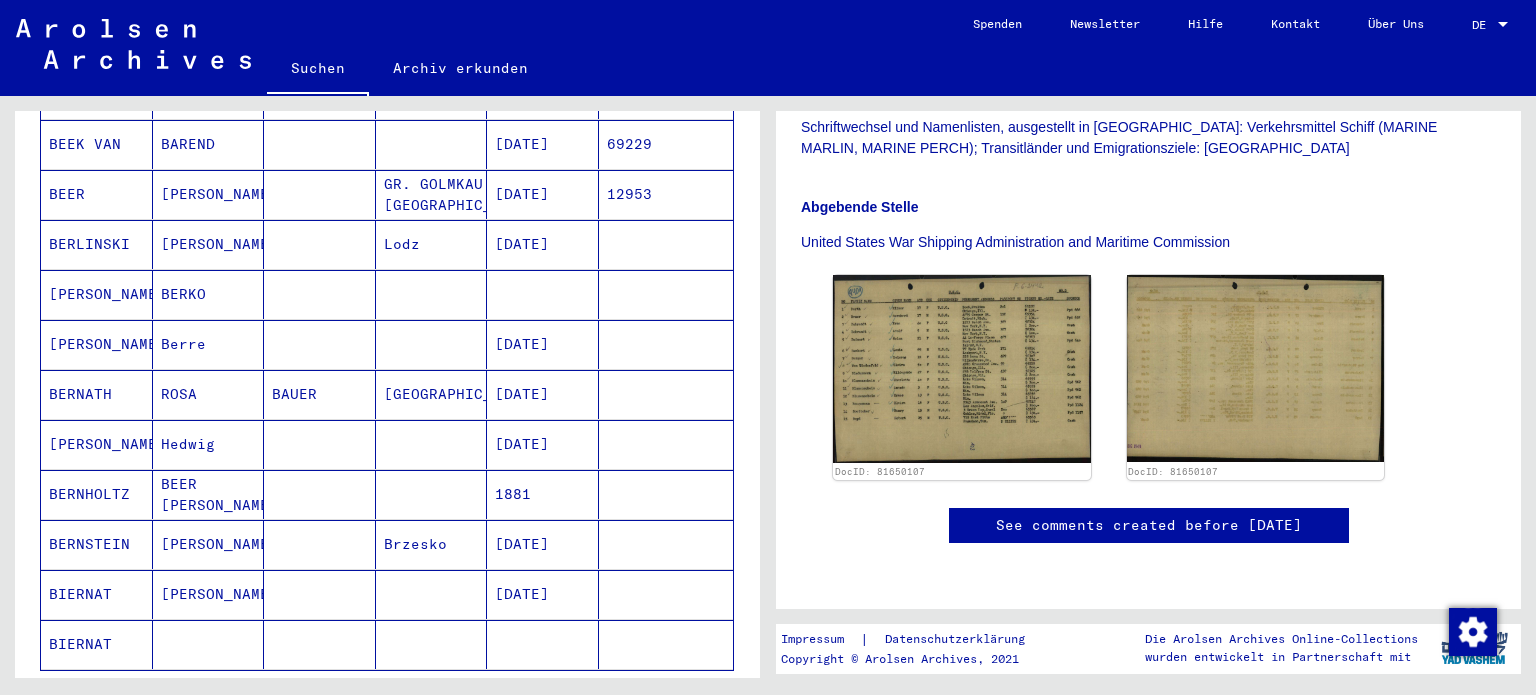 scroll, scrollTop: 1404, scrollLeft: 0, axis: vertical 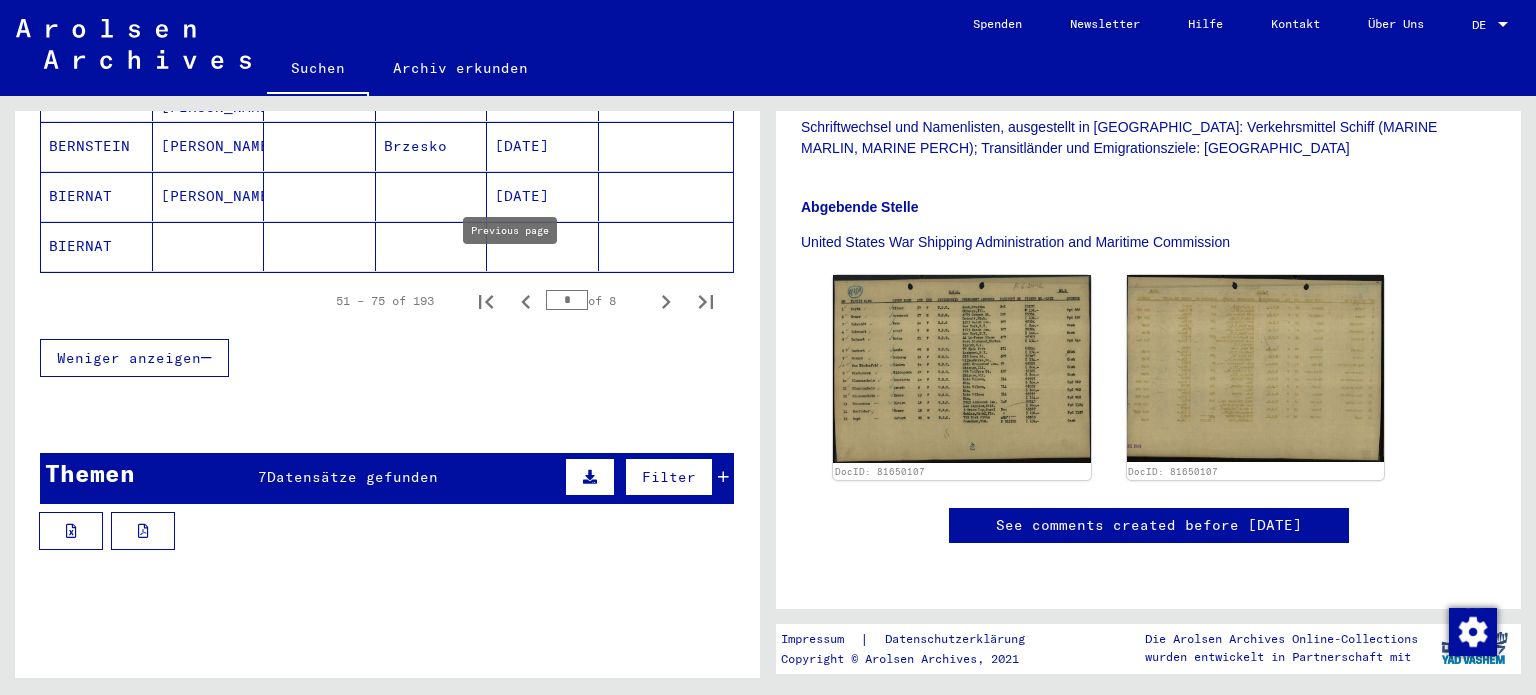 click 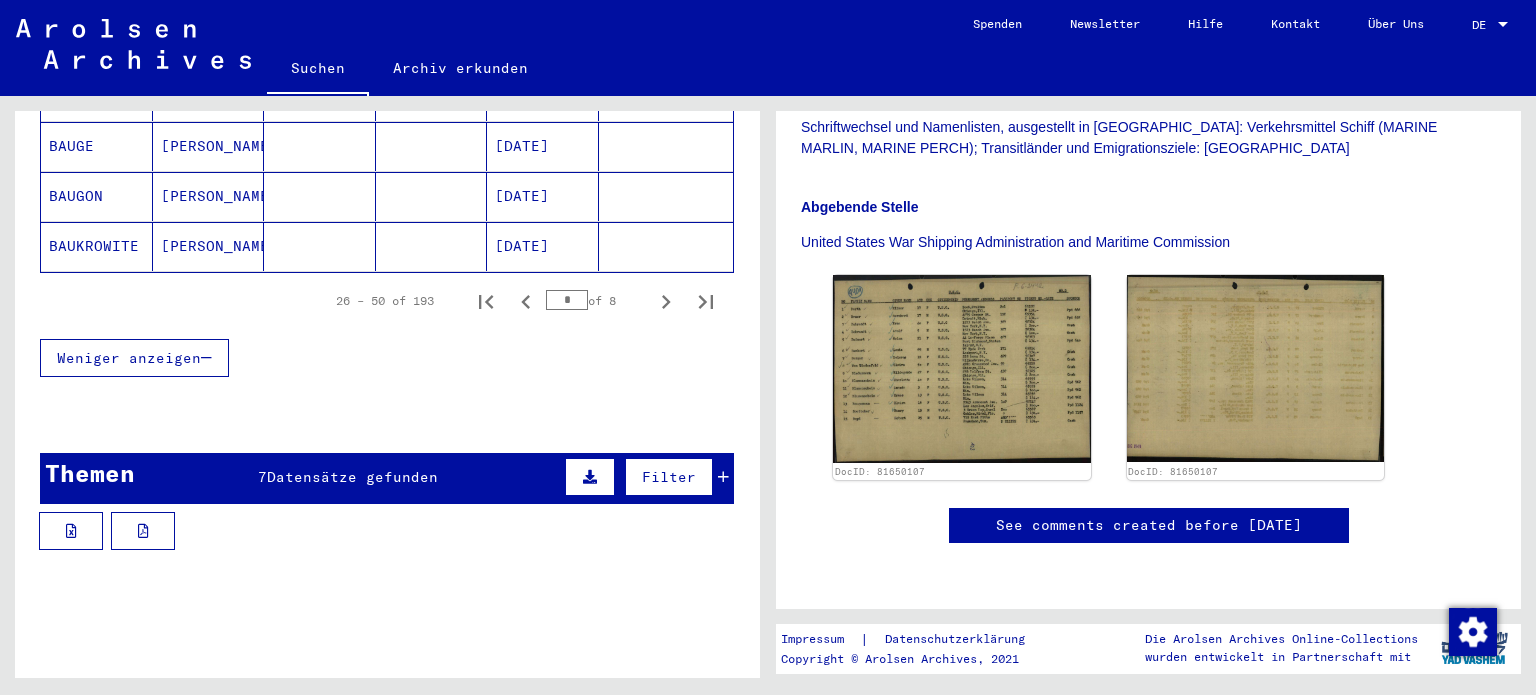 click 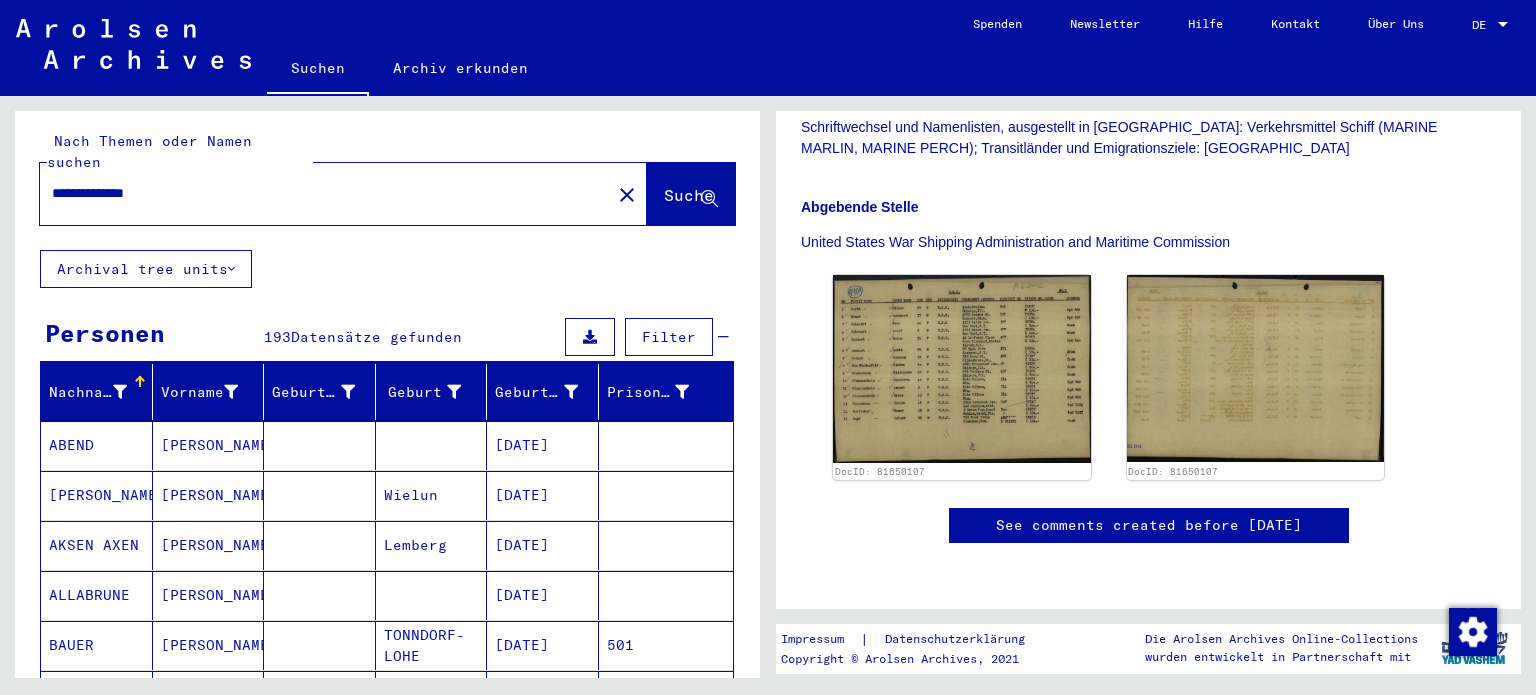 scroll, scrollTop: 4, scrollLeft: 0, axis: vertical 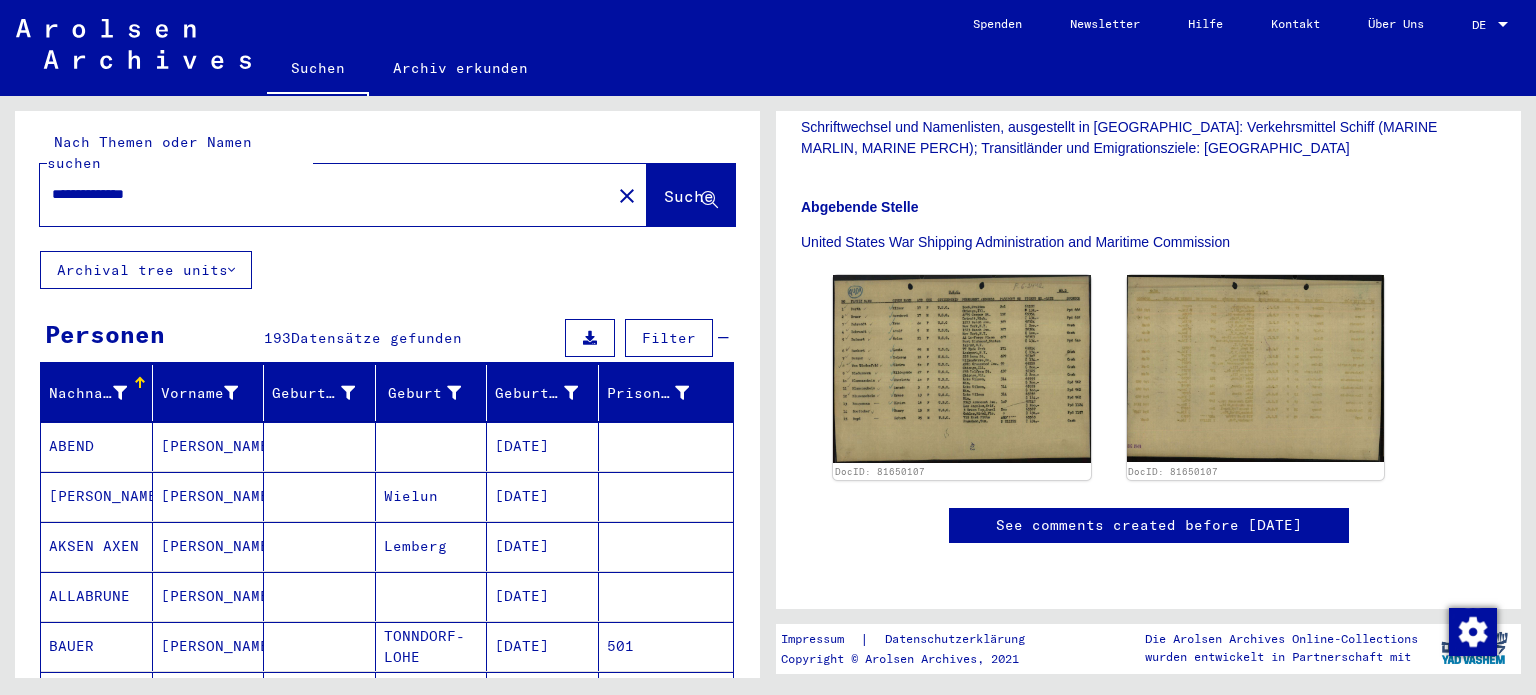 click on "ABEND" at bounding box center (97, 496) 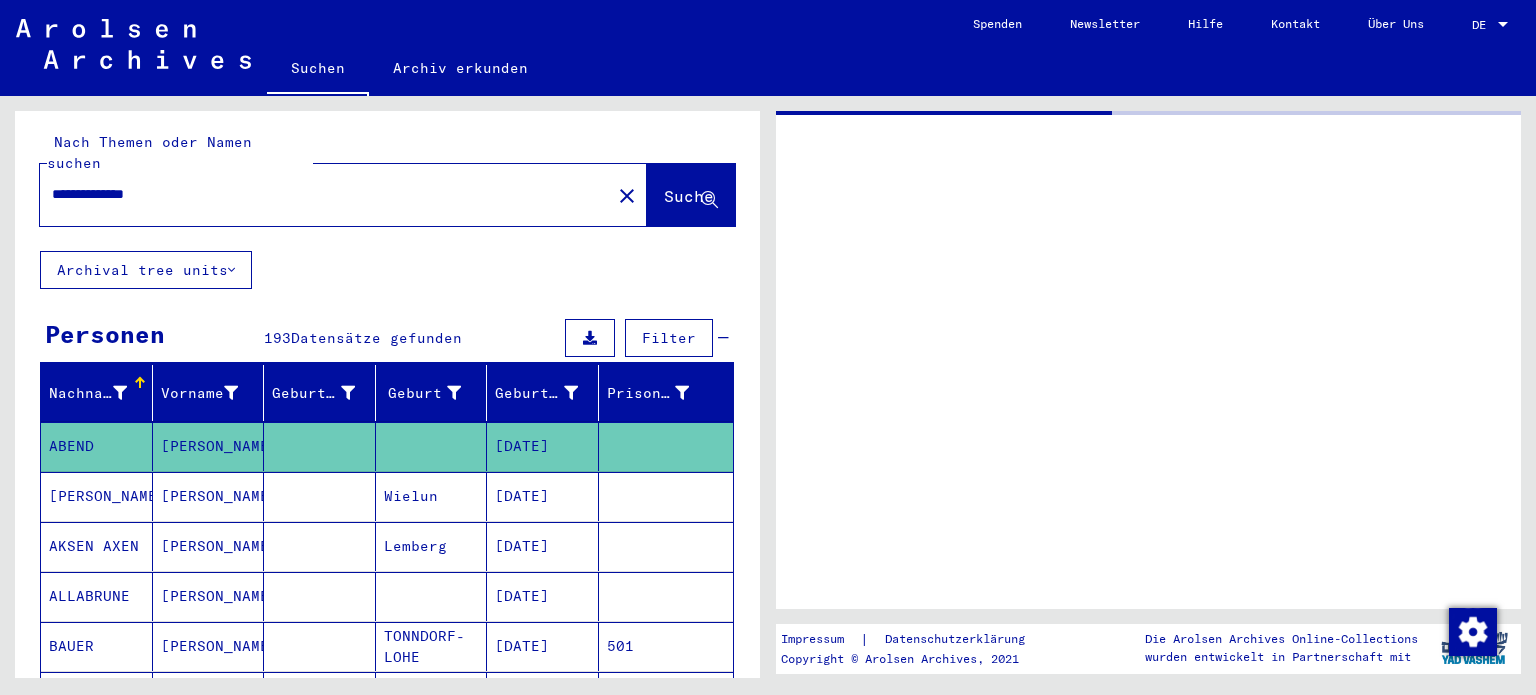 scroll, scrollTop: 0, scrollLeft: 0, axis: both 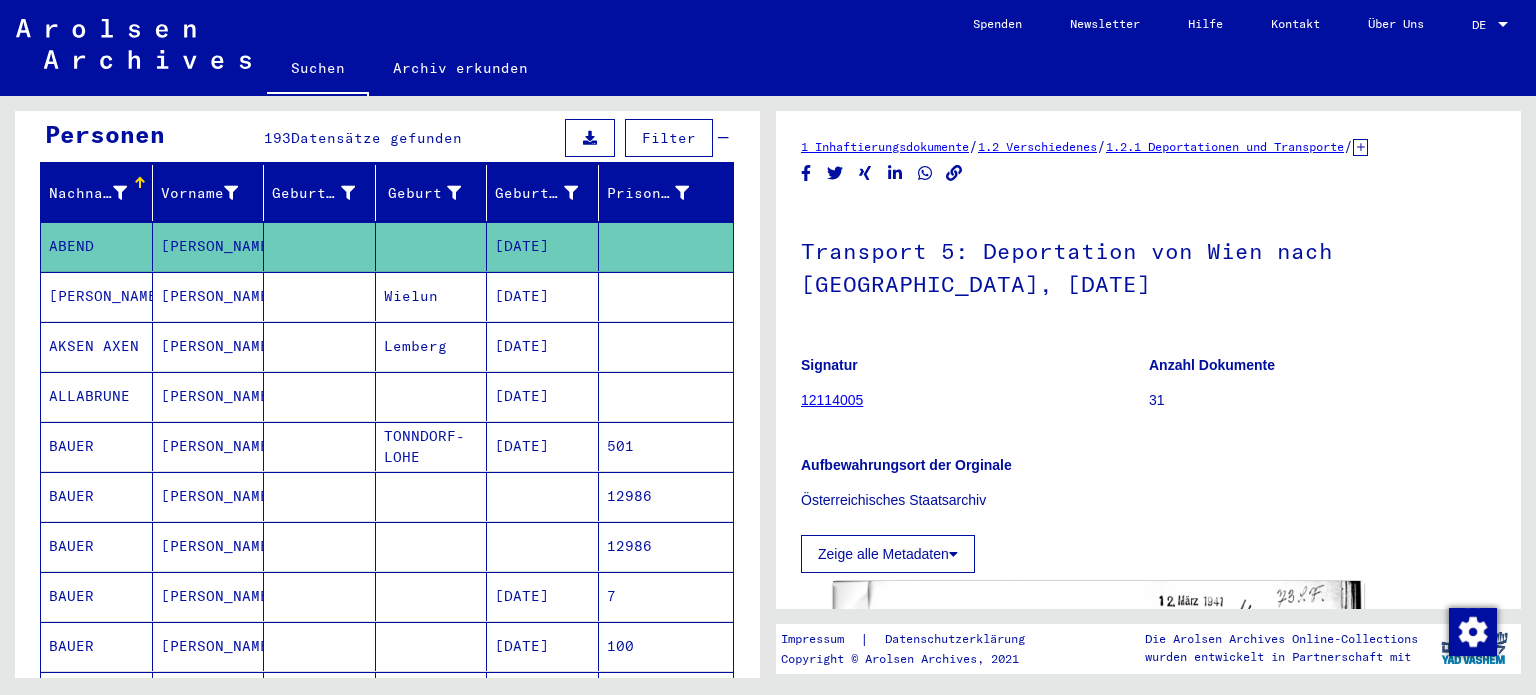 click on "BAUER" at bounding box center [97, 546] 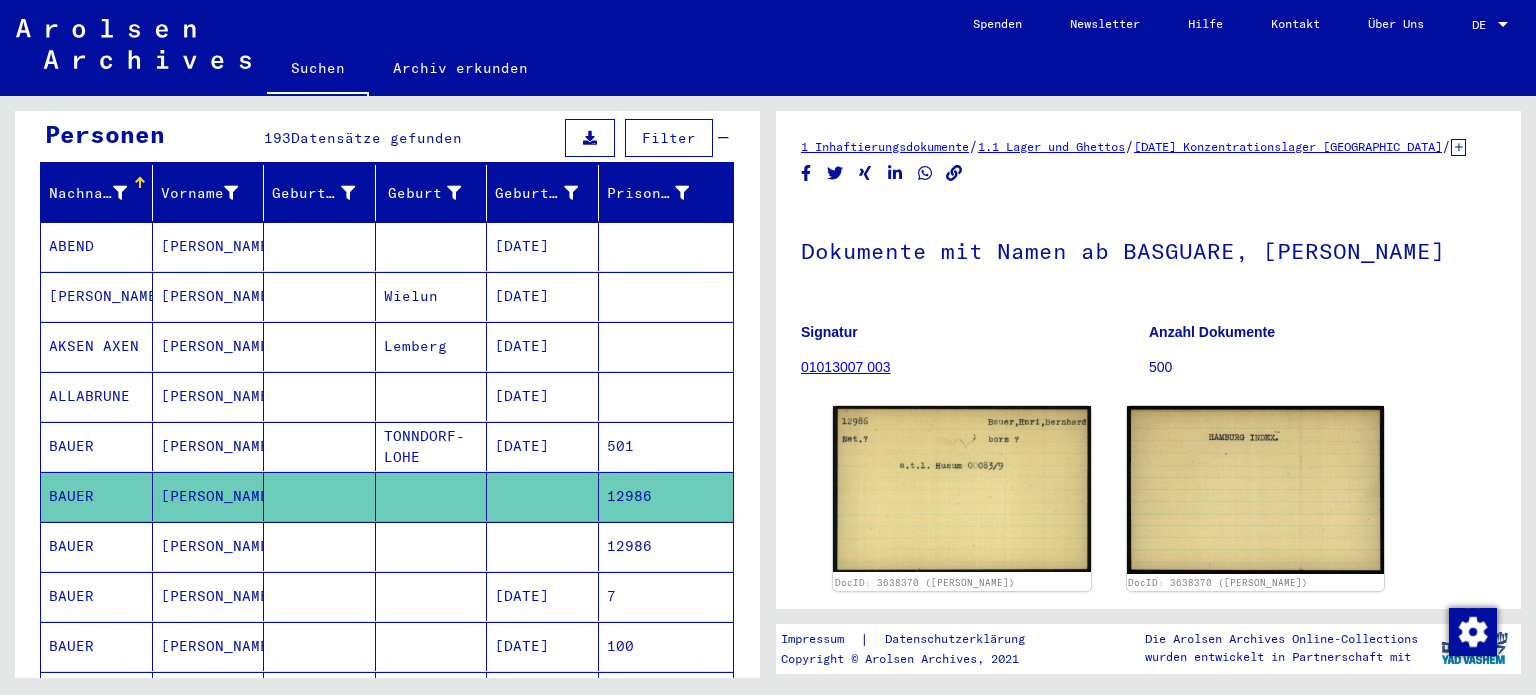 scroll, scrollTop: 0, scrollLeft: 0, axis: both 